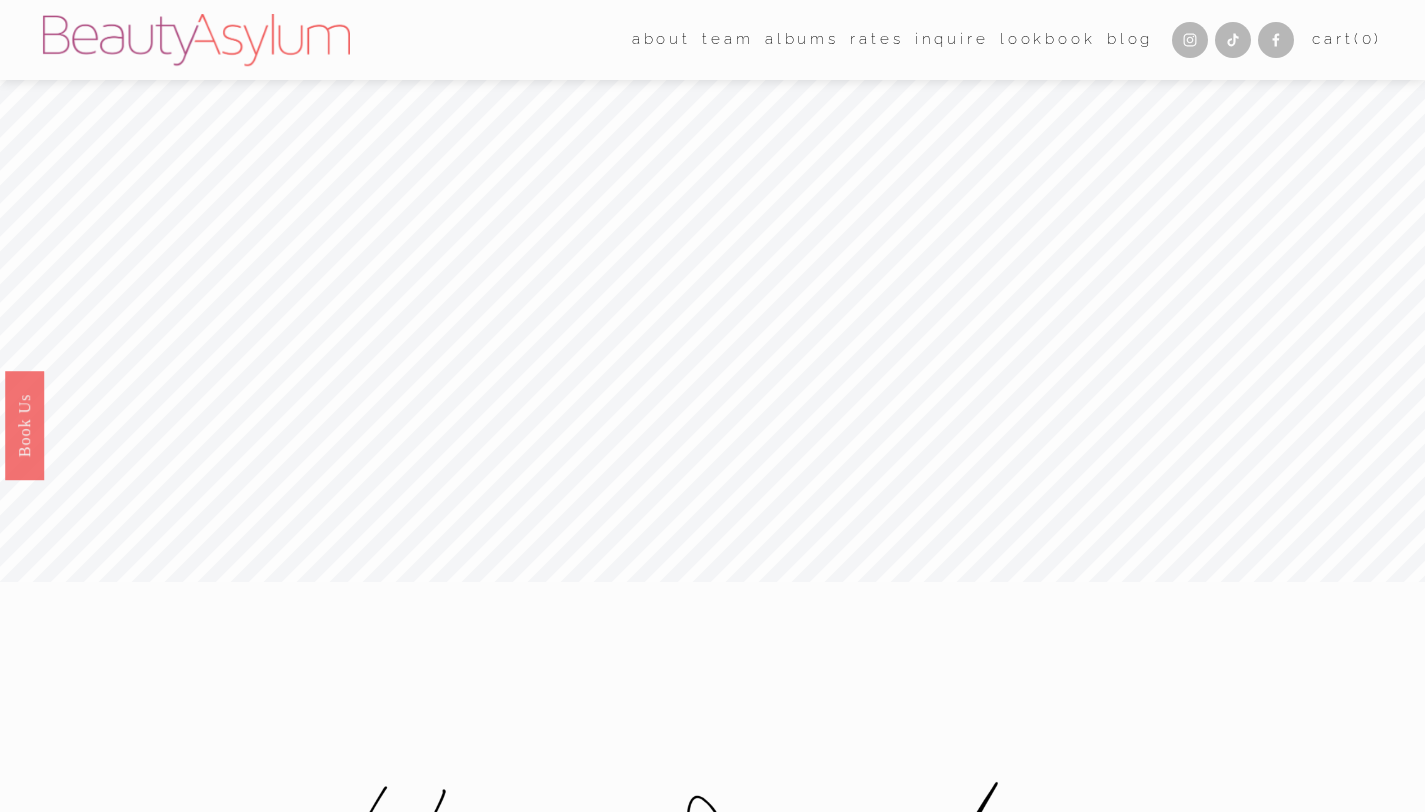scroll, scrollTop: 0, scrollLeft: 0, axis: both 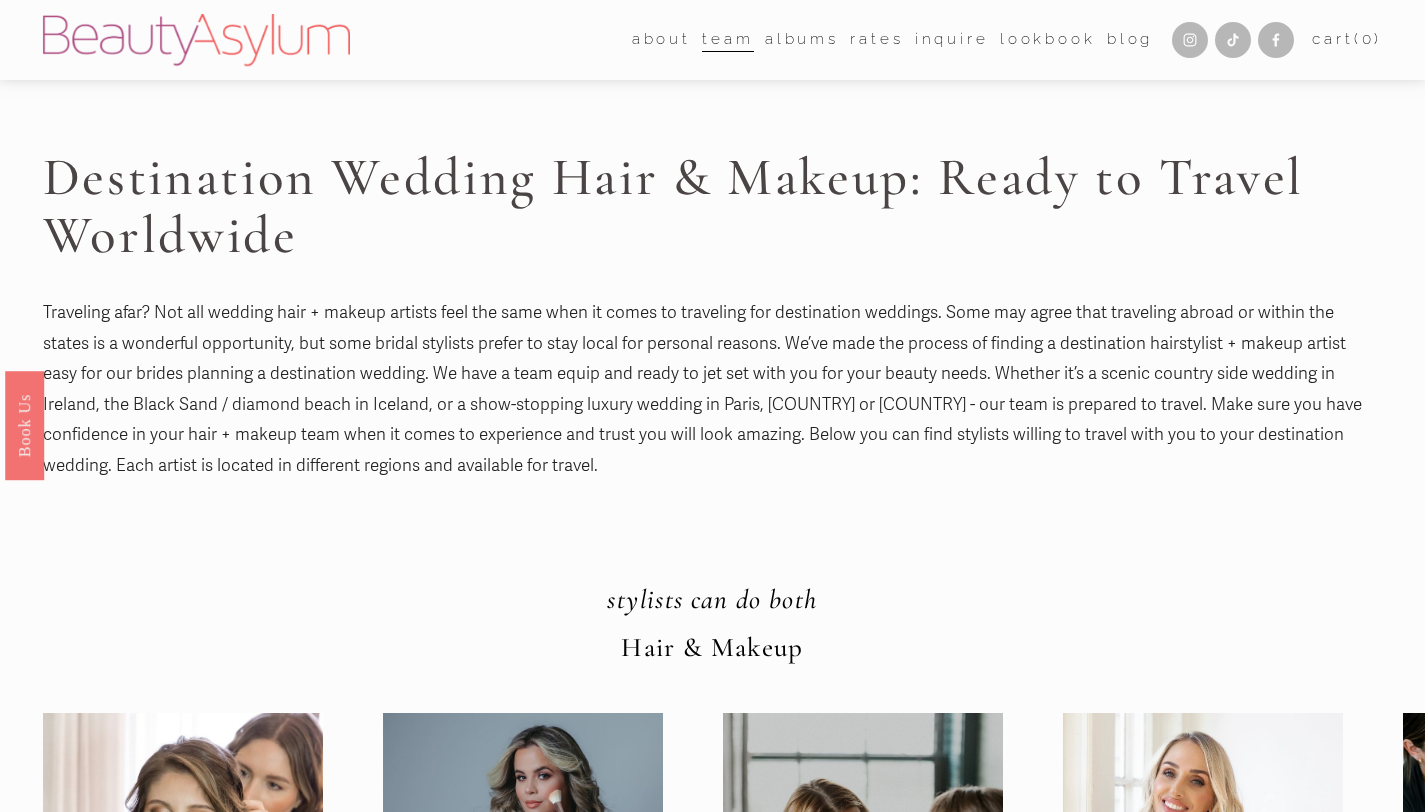 click on "Inquire" at bounding box center [952, 40] 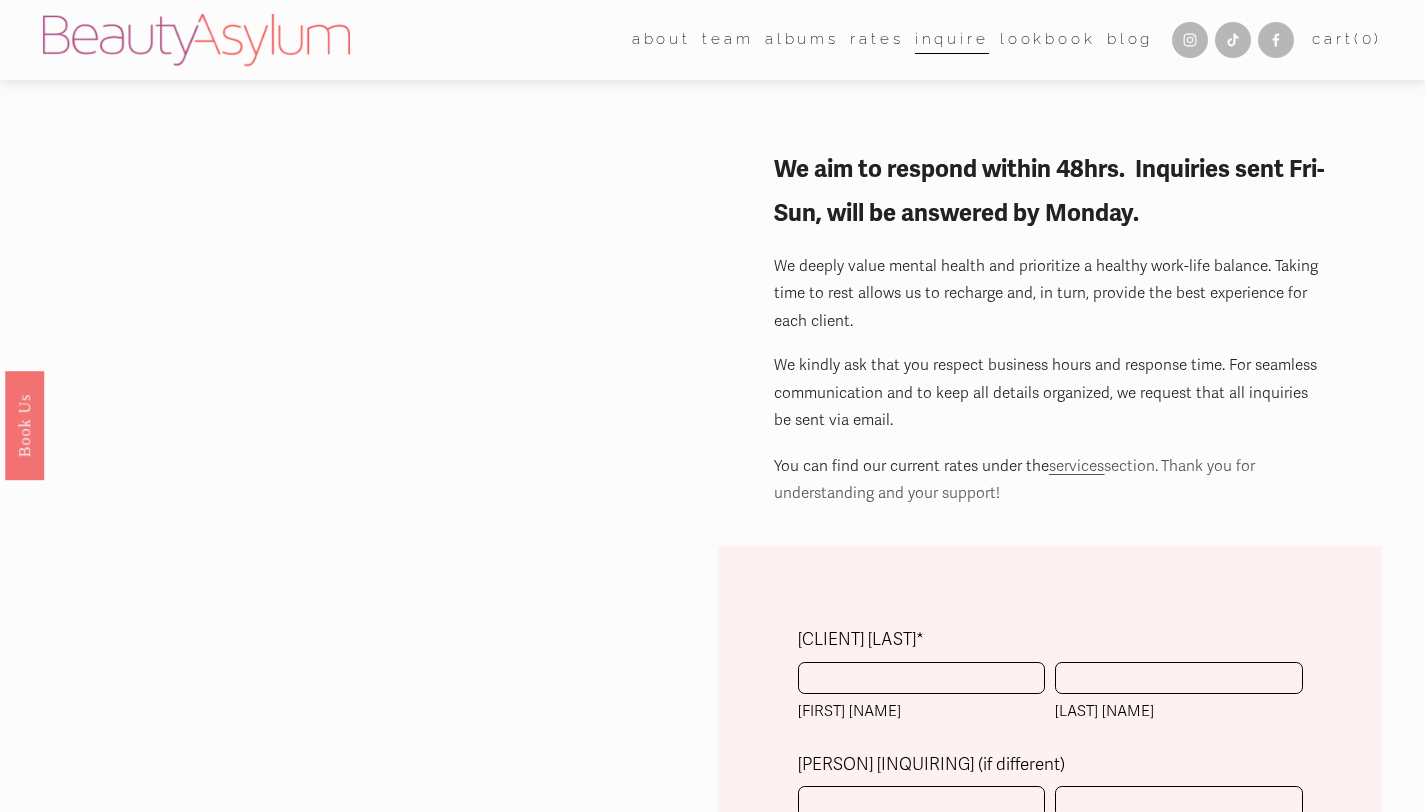 scroll, scrollTop: 0, scrollLeft: 0, axis: both 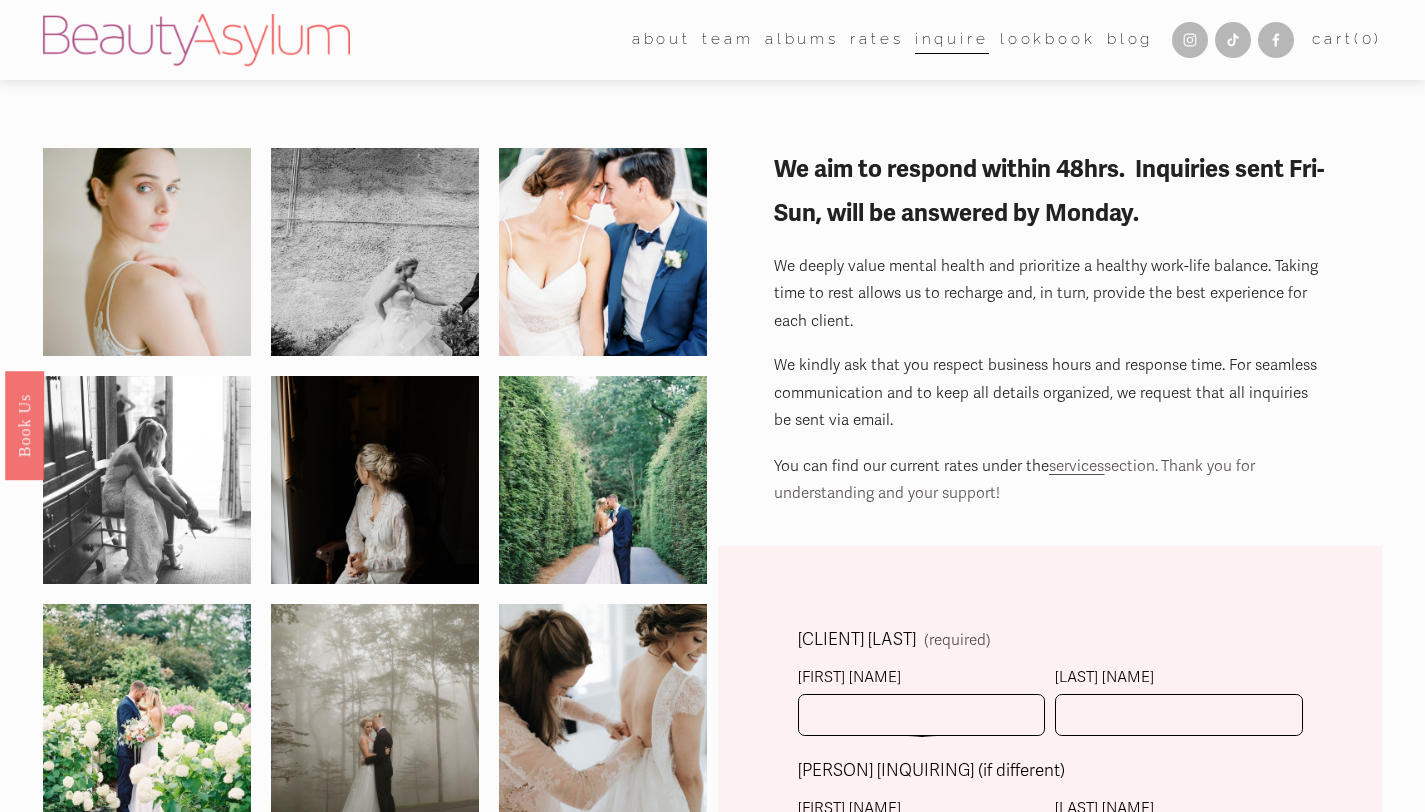 click on "Rates" at bounding box center [876, 40] 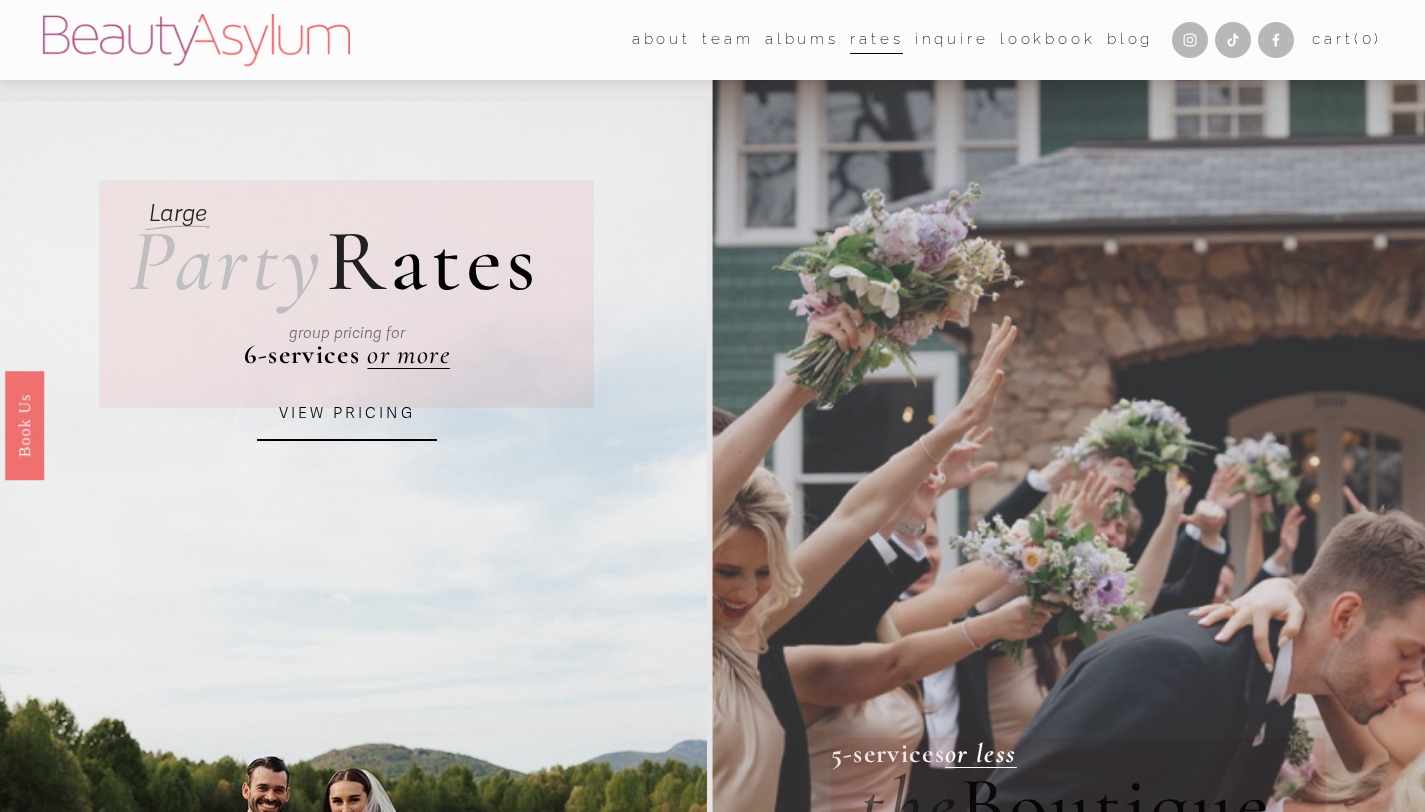 scroll, scrollTop: 0, scrollLeft: 0, axis: both 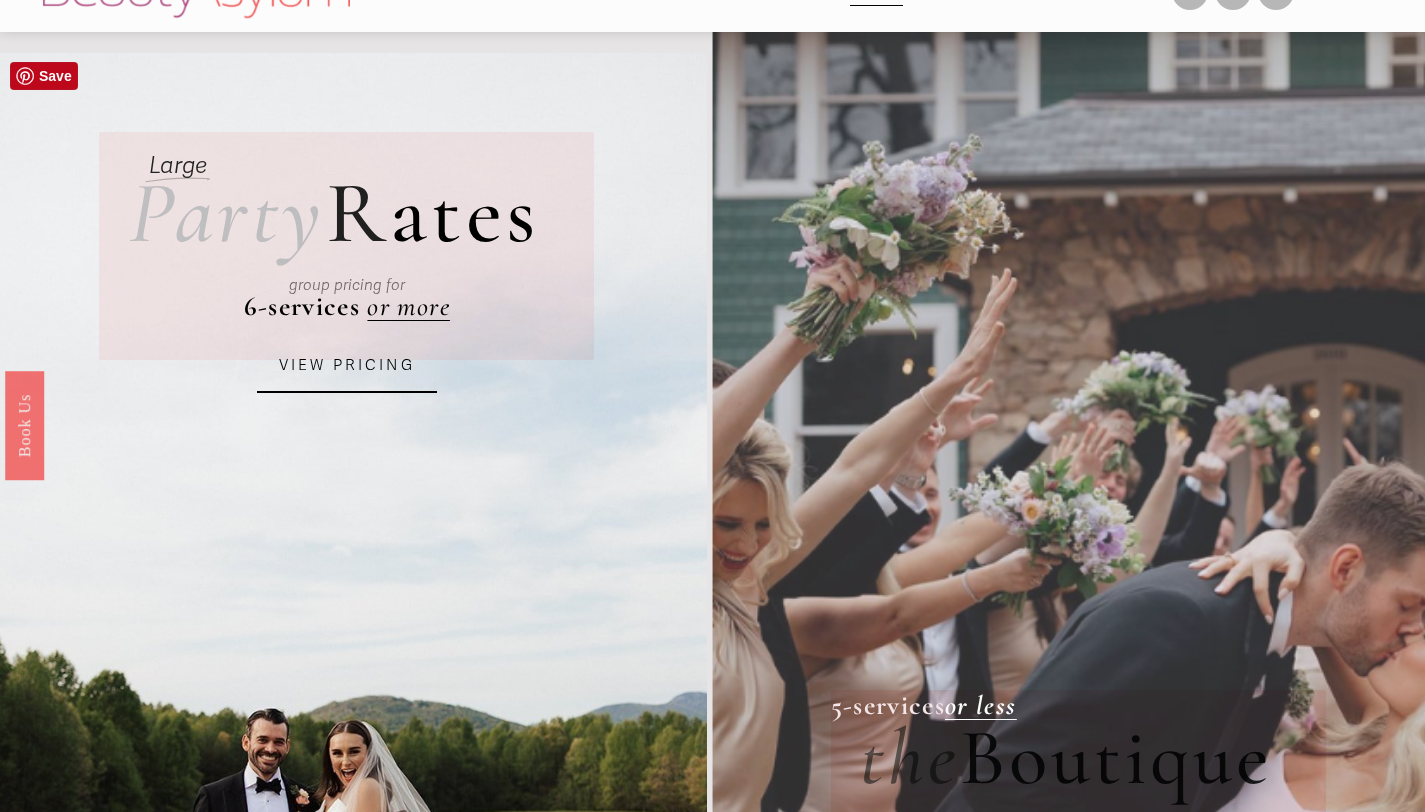 click on "VIEW PRICING" at bounding box center [347, 366] 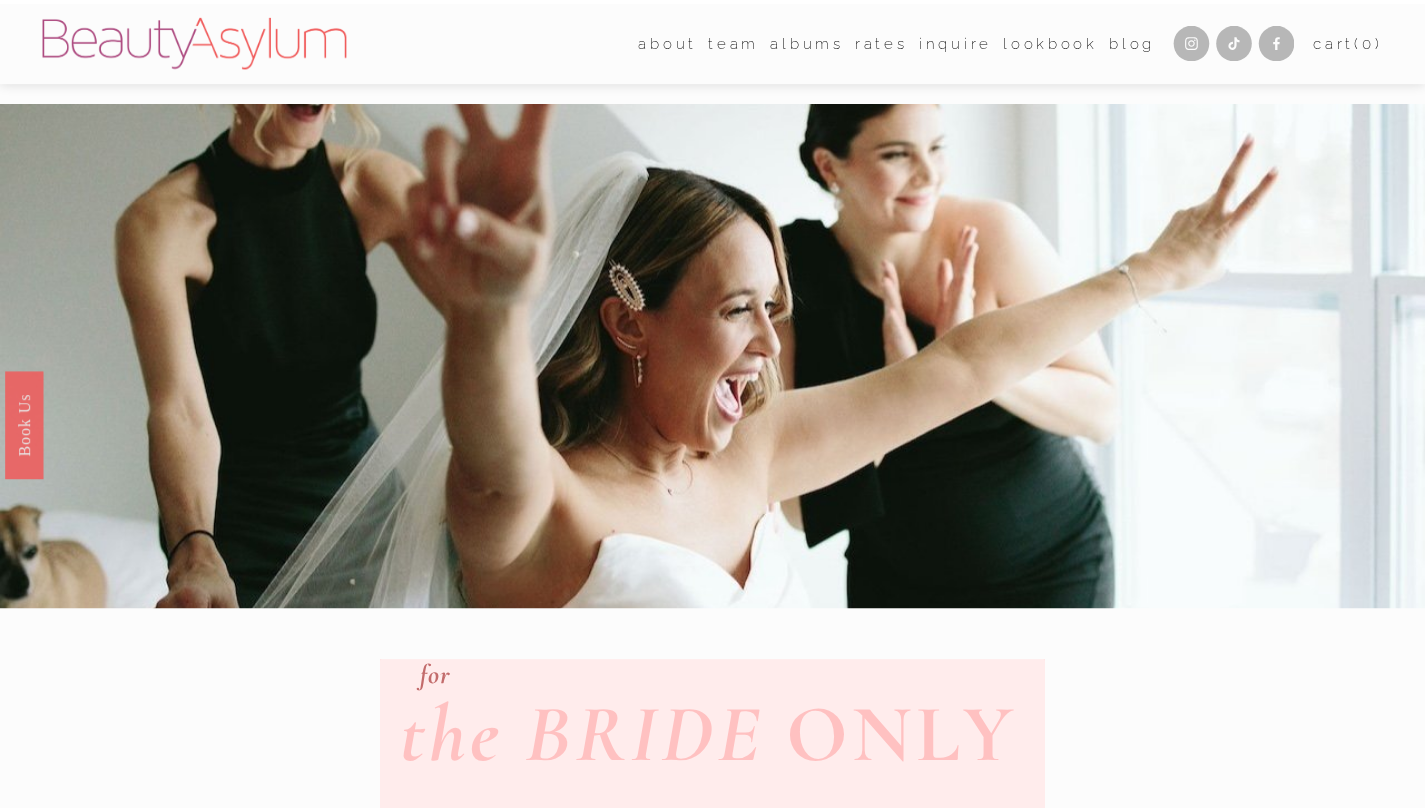 scroll, scrollTop: 0, scrollLeft: 0, axis: both 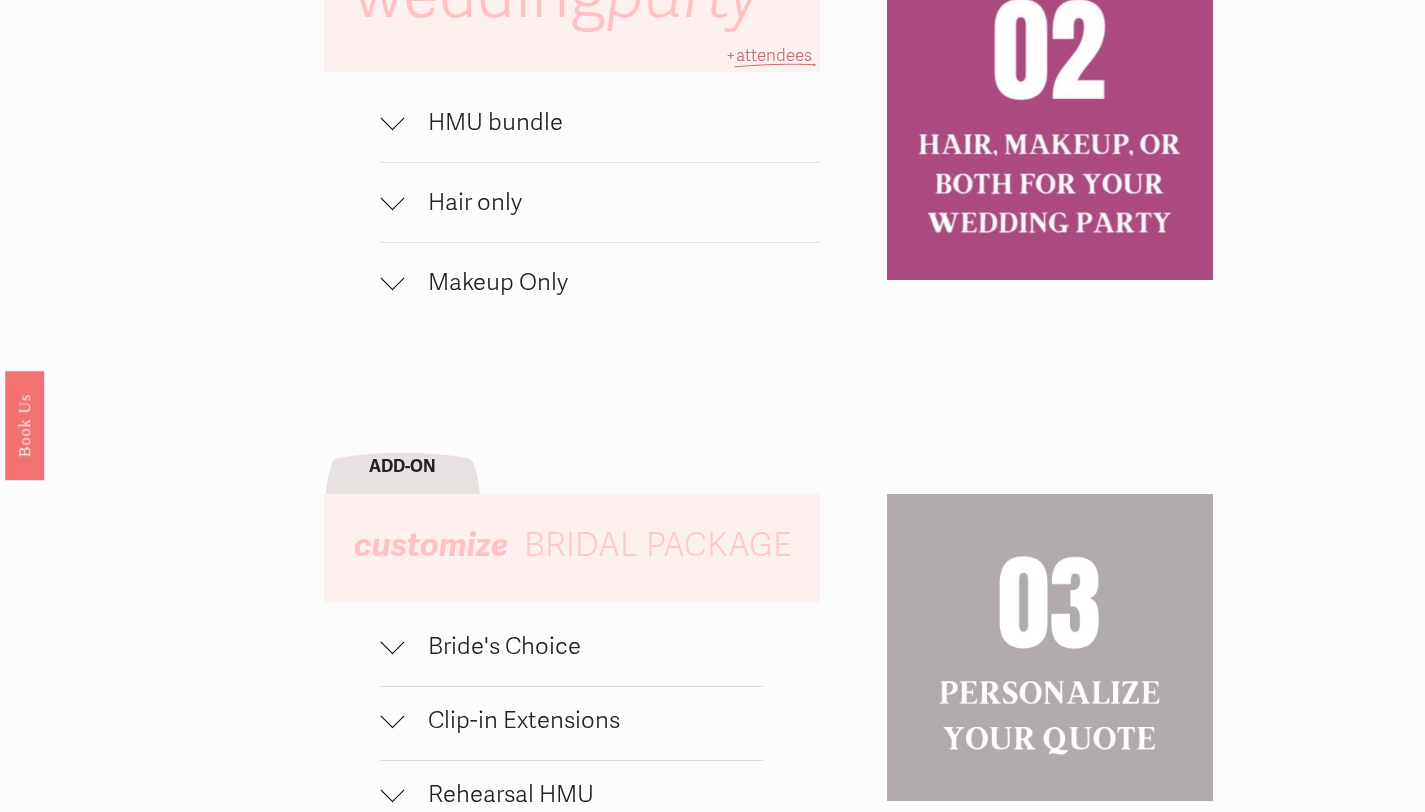 click at bounding box center [392, 122] 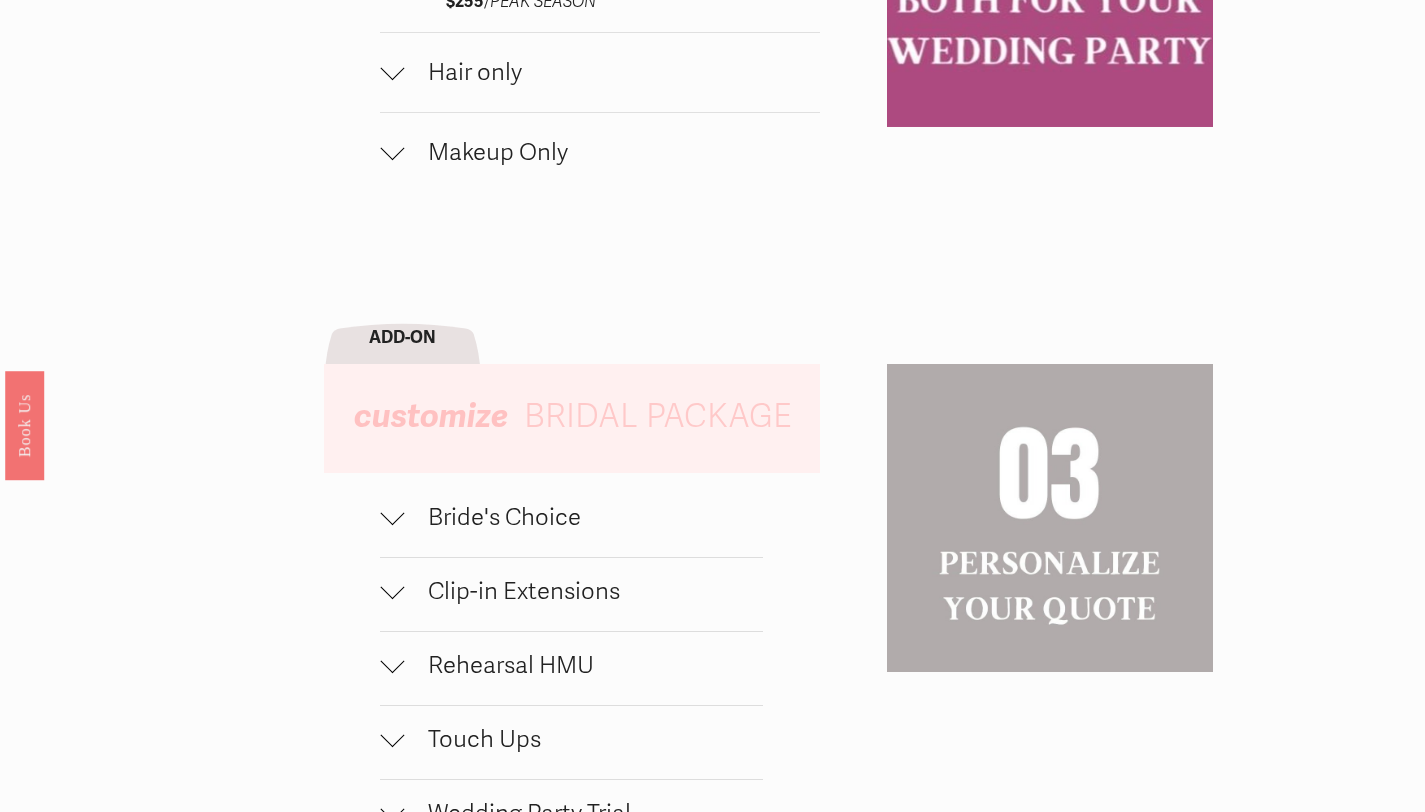 scroll, scrollTop: 1684, scrollLeft: 0, axis: vertical 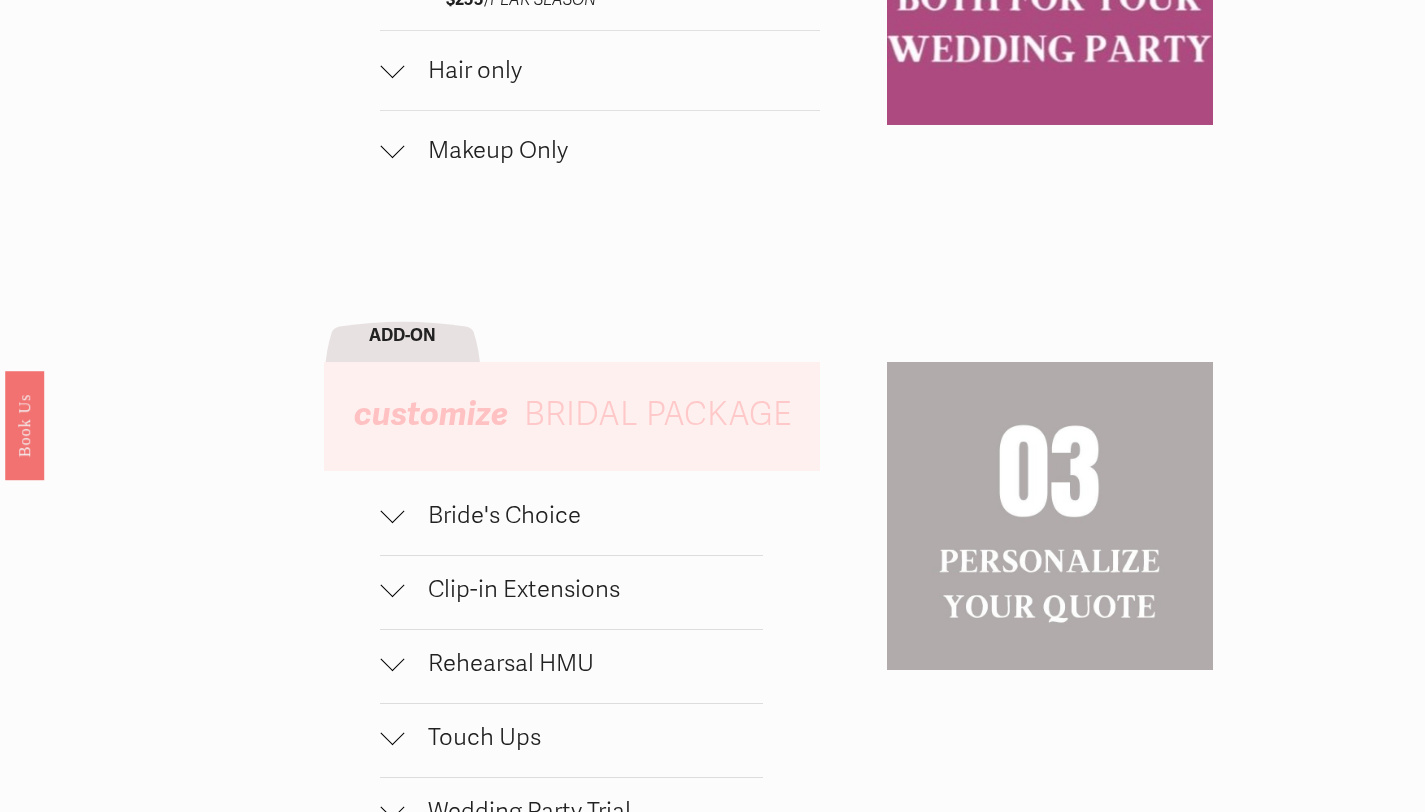 click at bounding box center (392, 515) 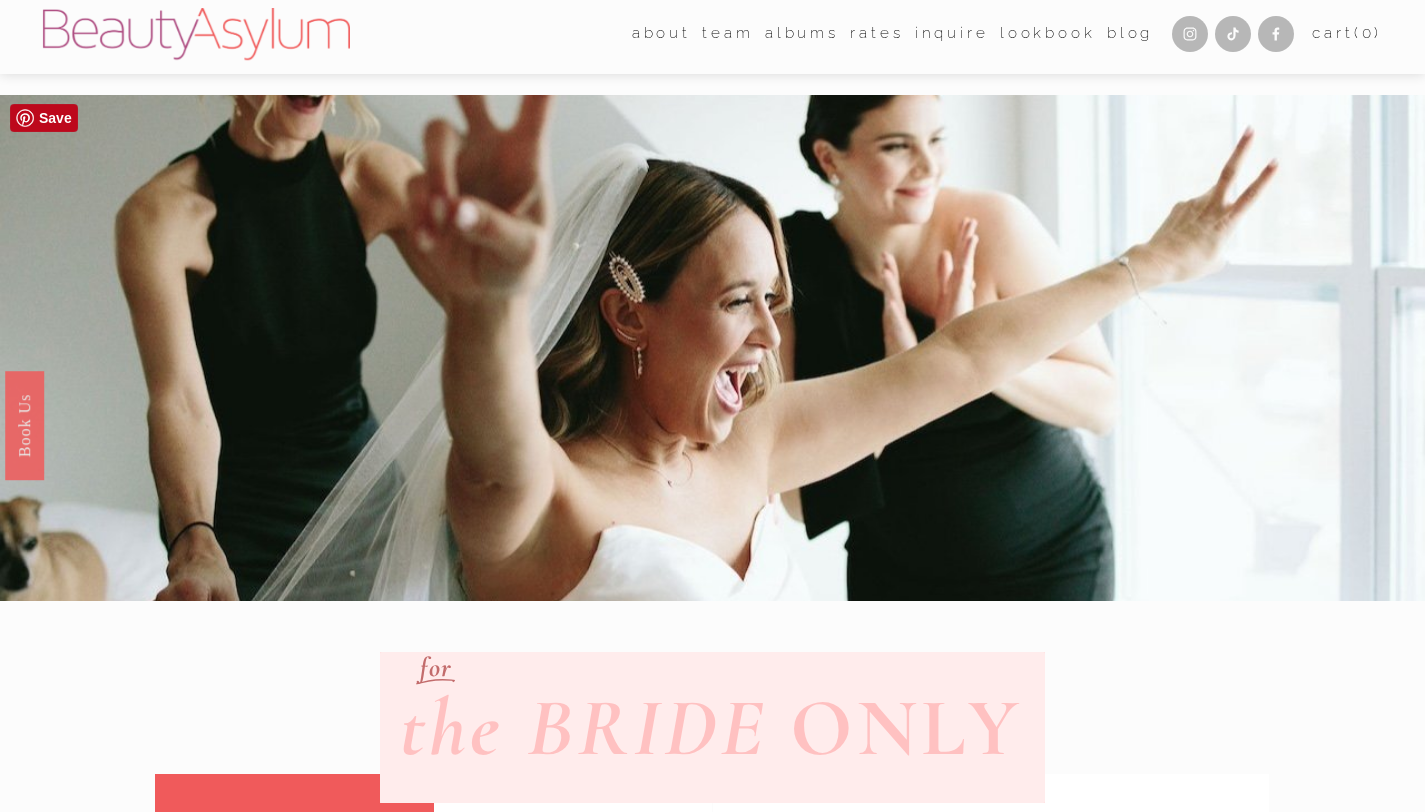 scroll, scrollTop: 0, scrollLeft: 0, axis: both 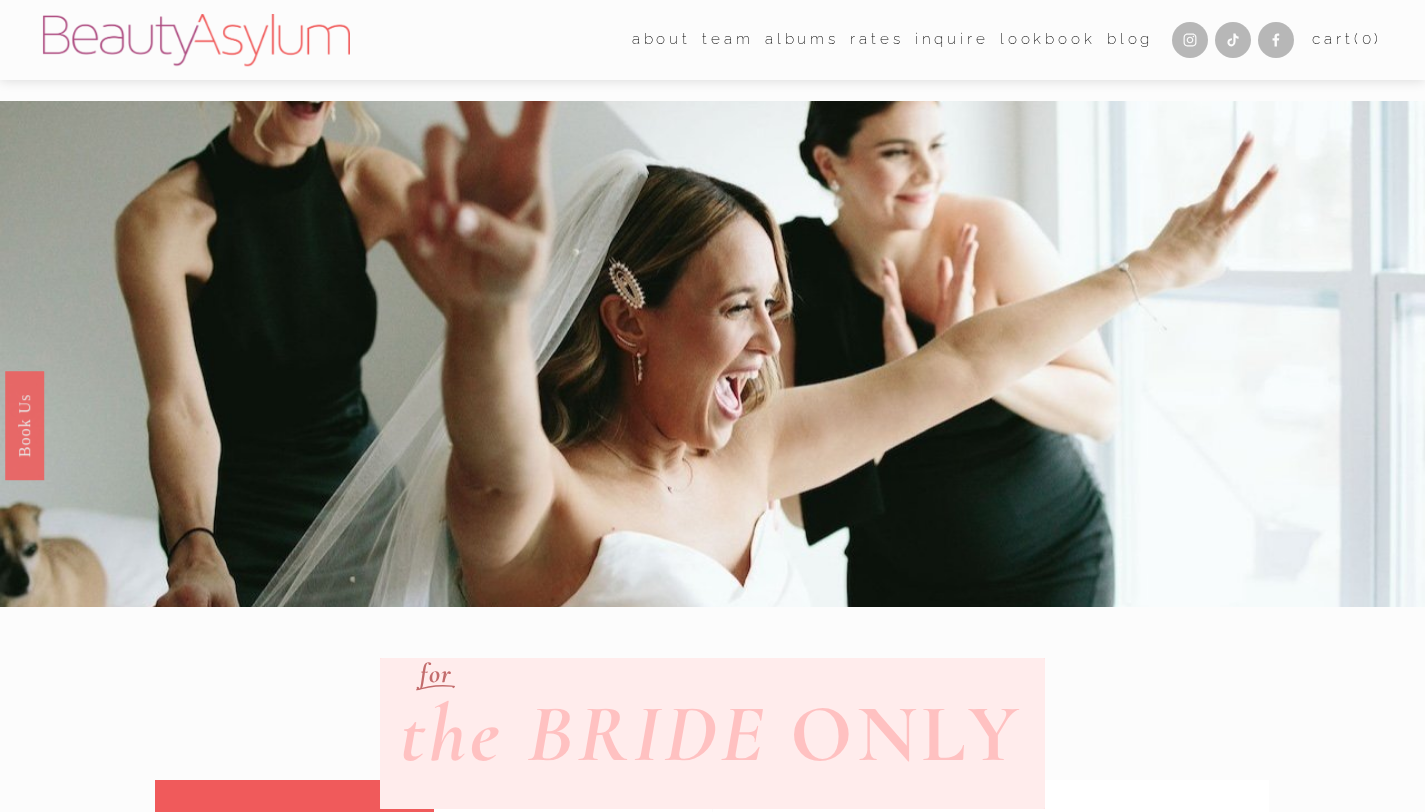 click on "Inquire" at bounding box center [952, 40] 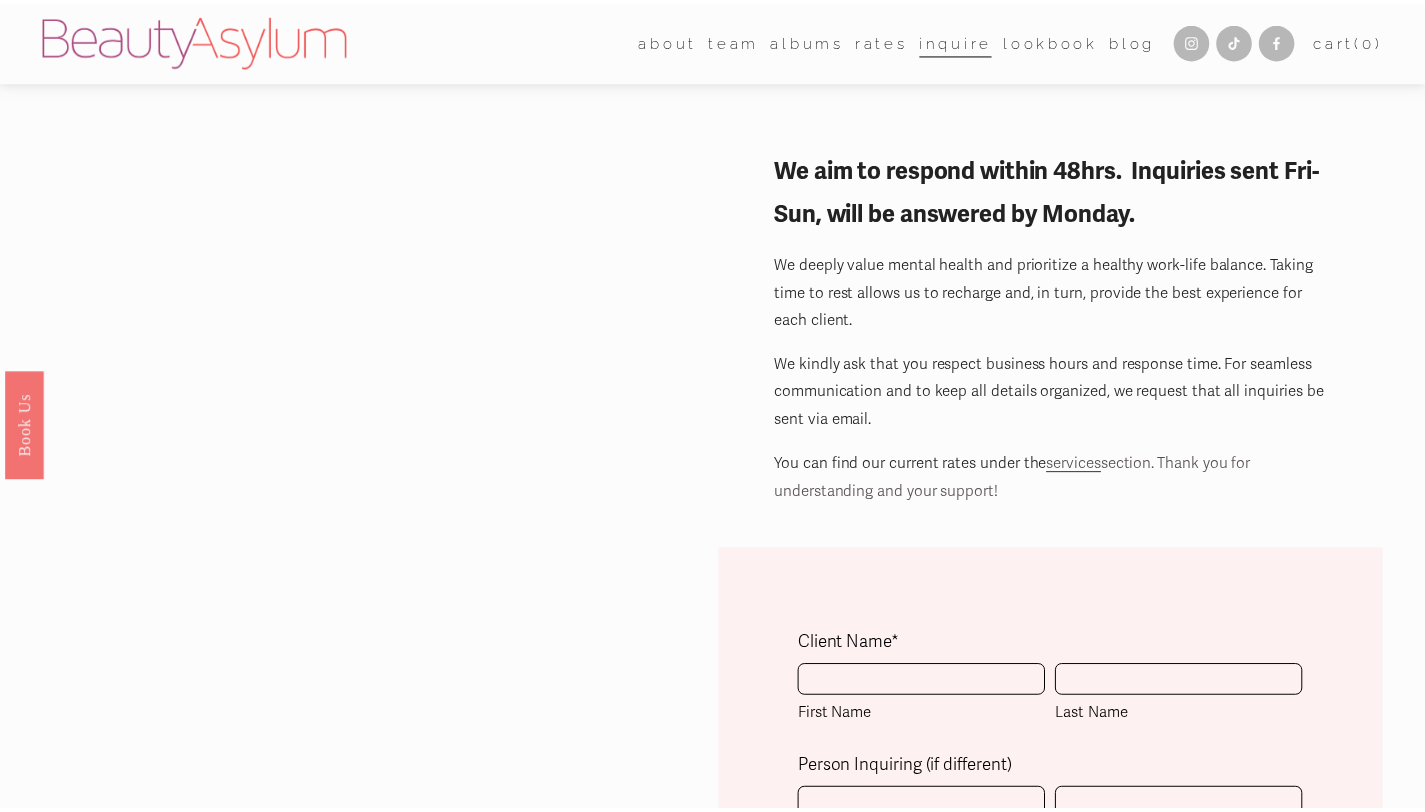 scroll, scrollTop: 0, scrollLeft: 0, axis: both 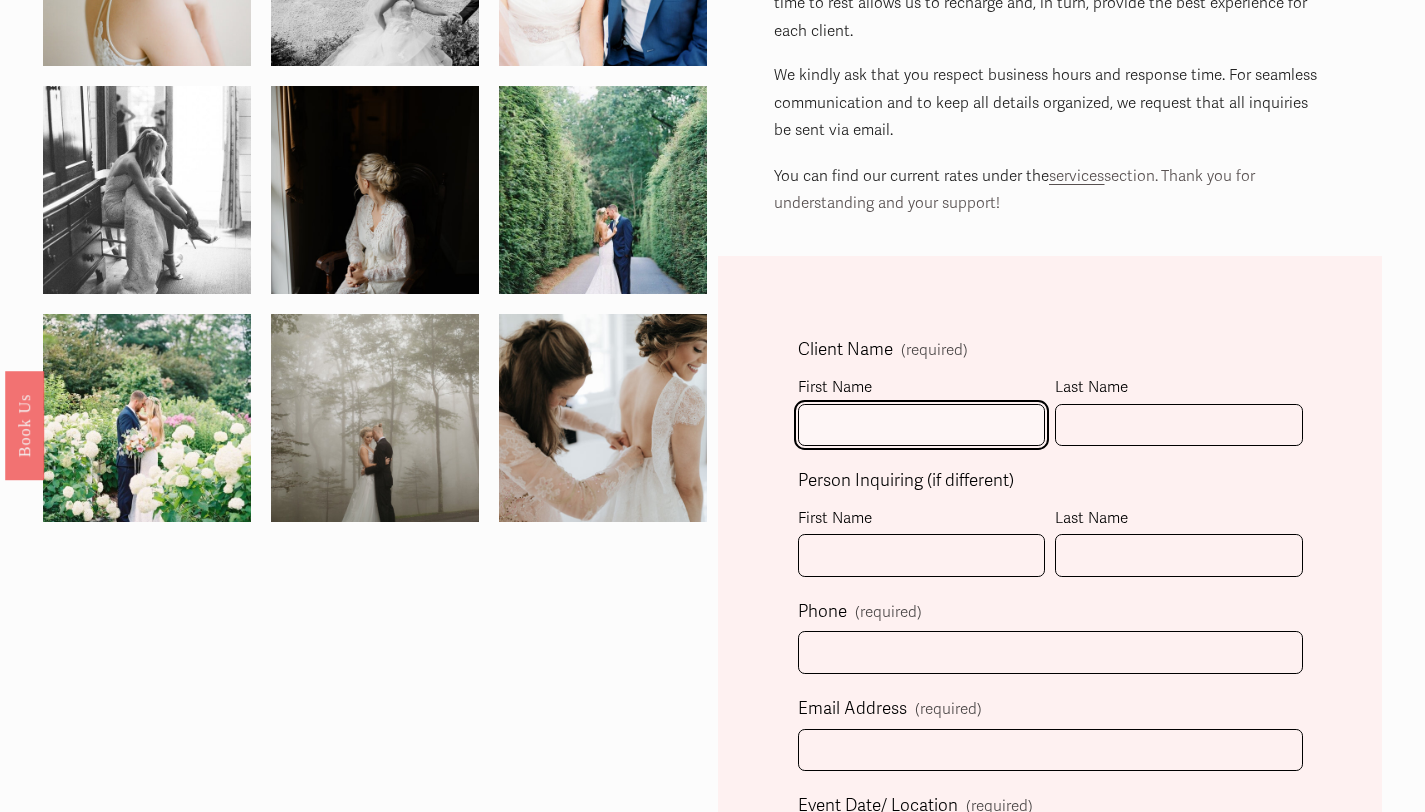 click on "First Name" at bounding box center [921, 425] 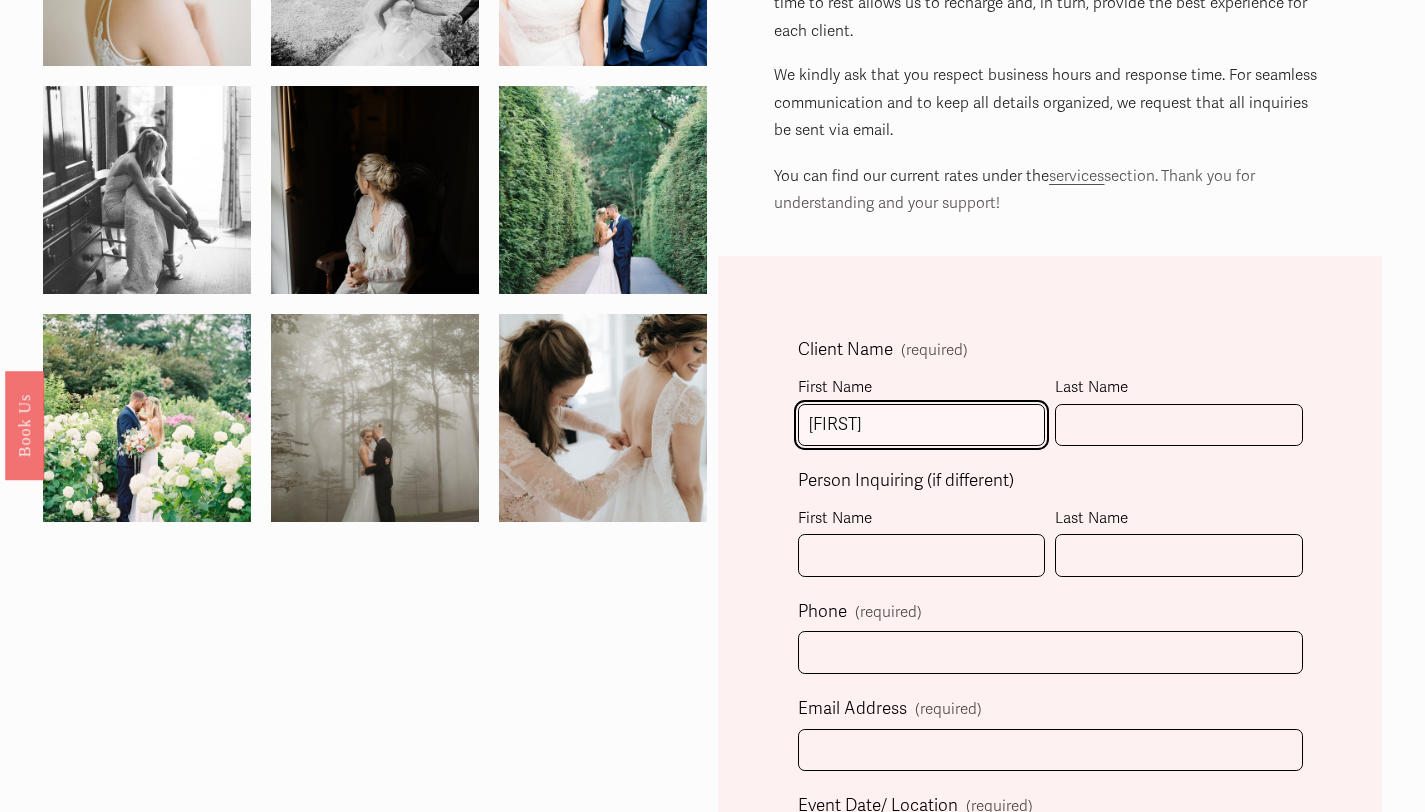 type on "[FIRST]" 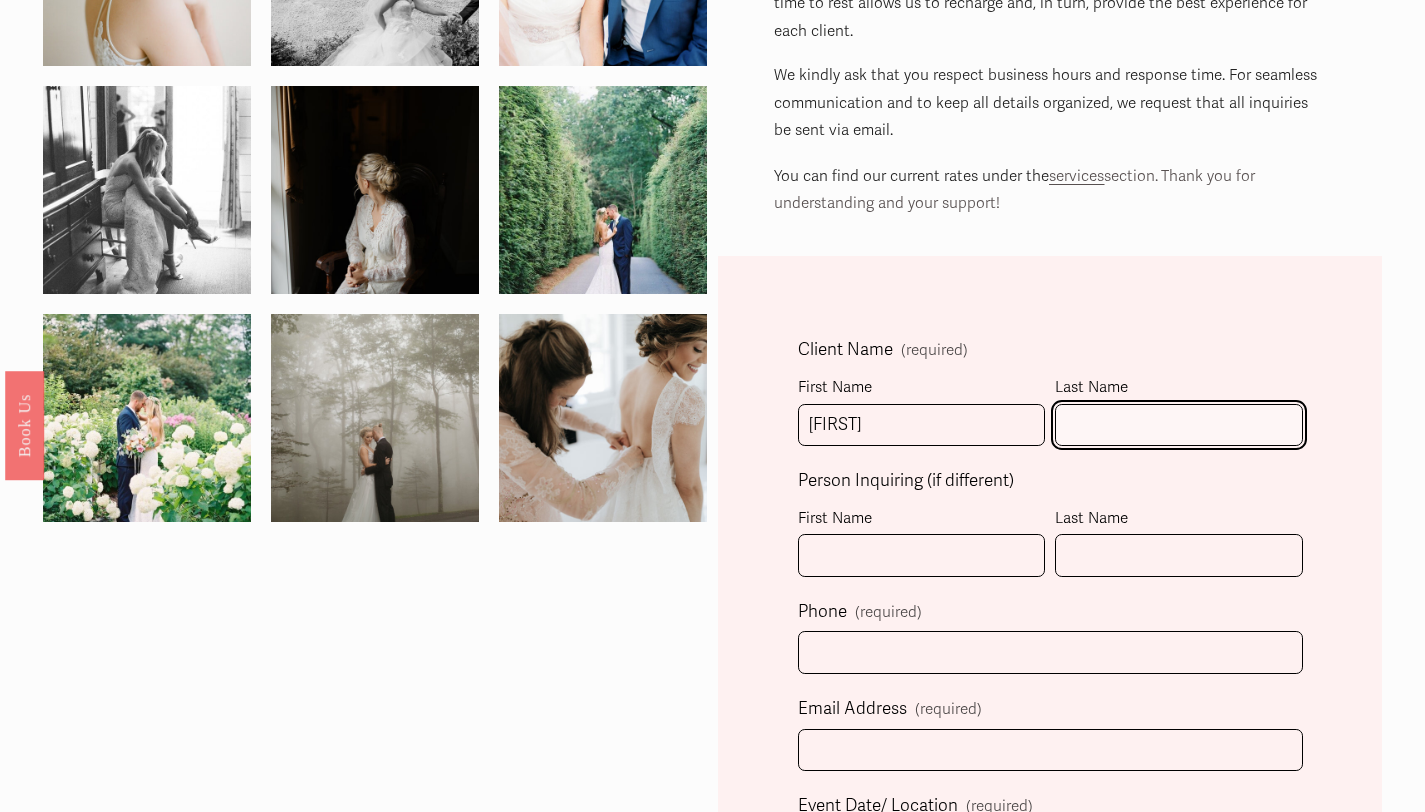 click on "Last Name" at bounding box center [1178, 425] 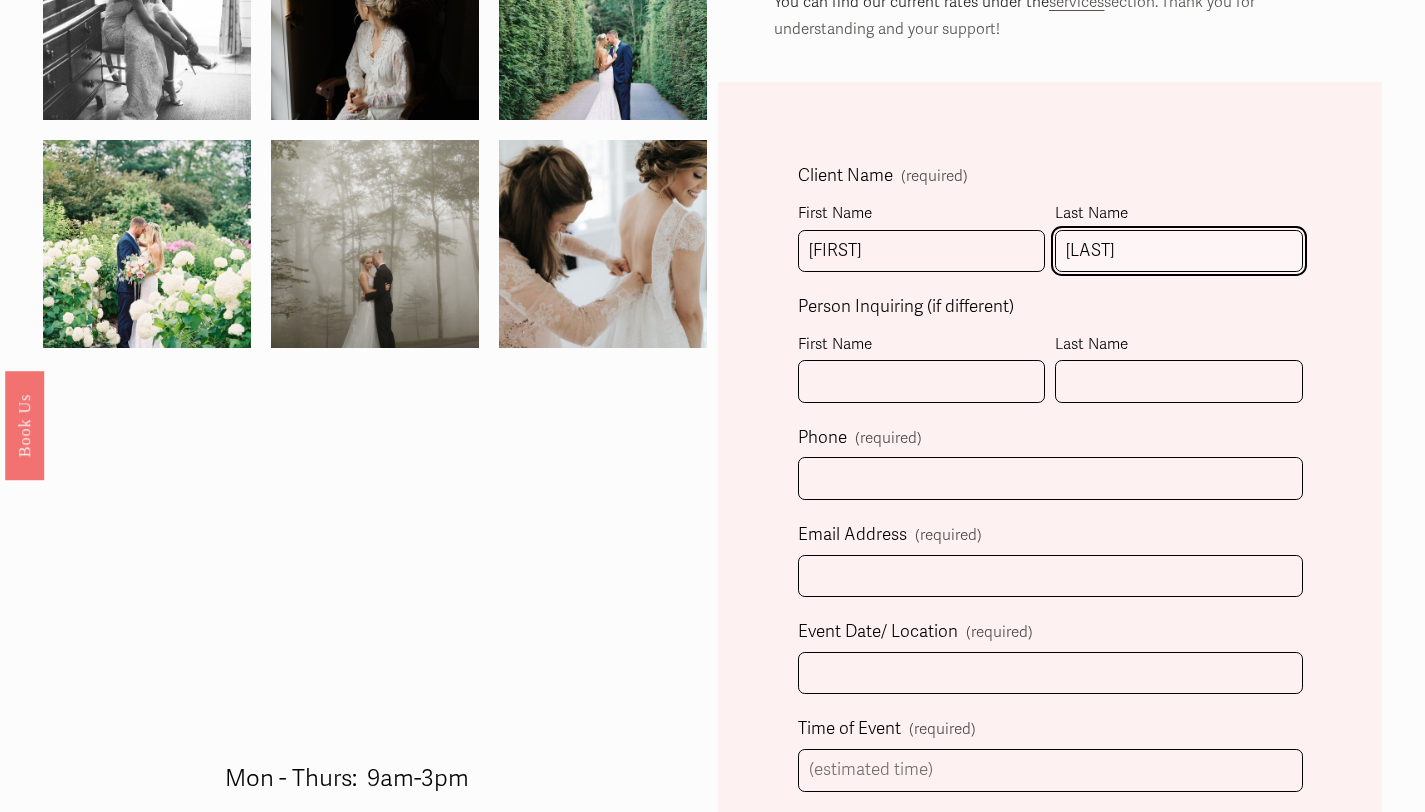 scroll, scrollTop: 481, scrollLeft: 0, axis: vertical 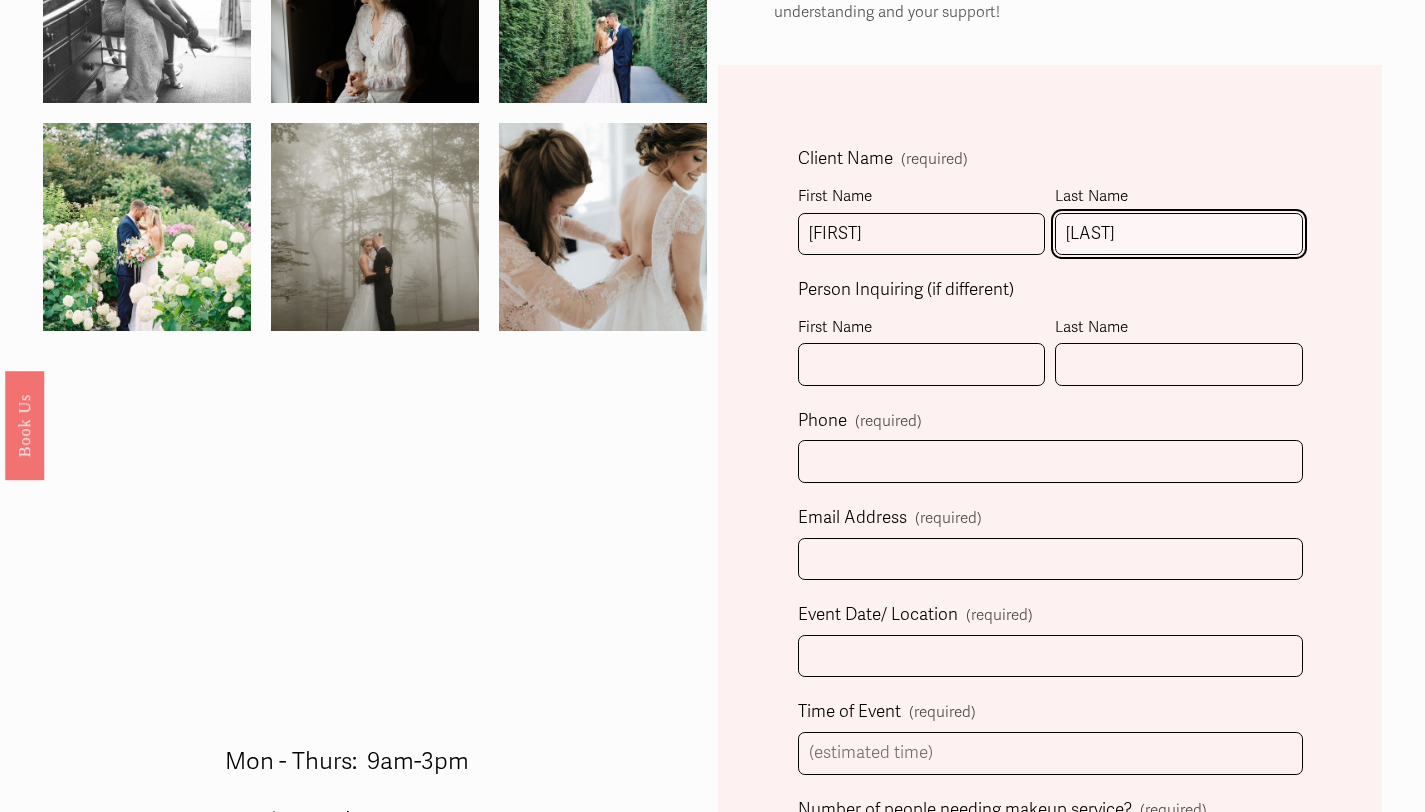 type on "[LAST]" 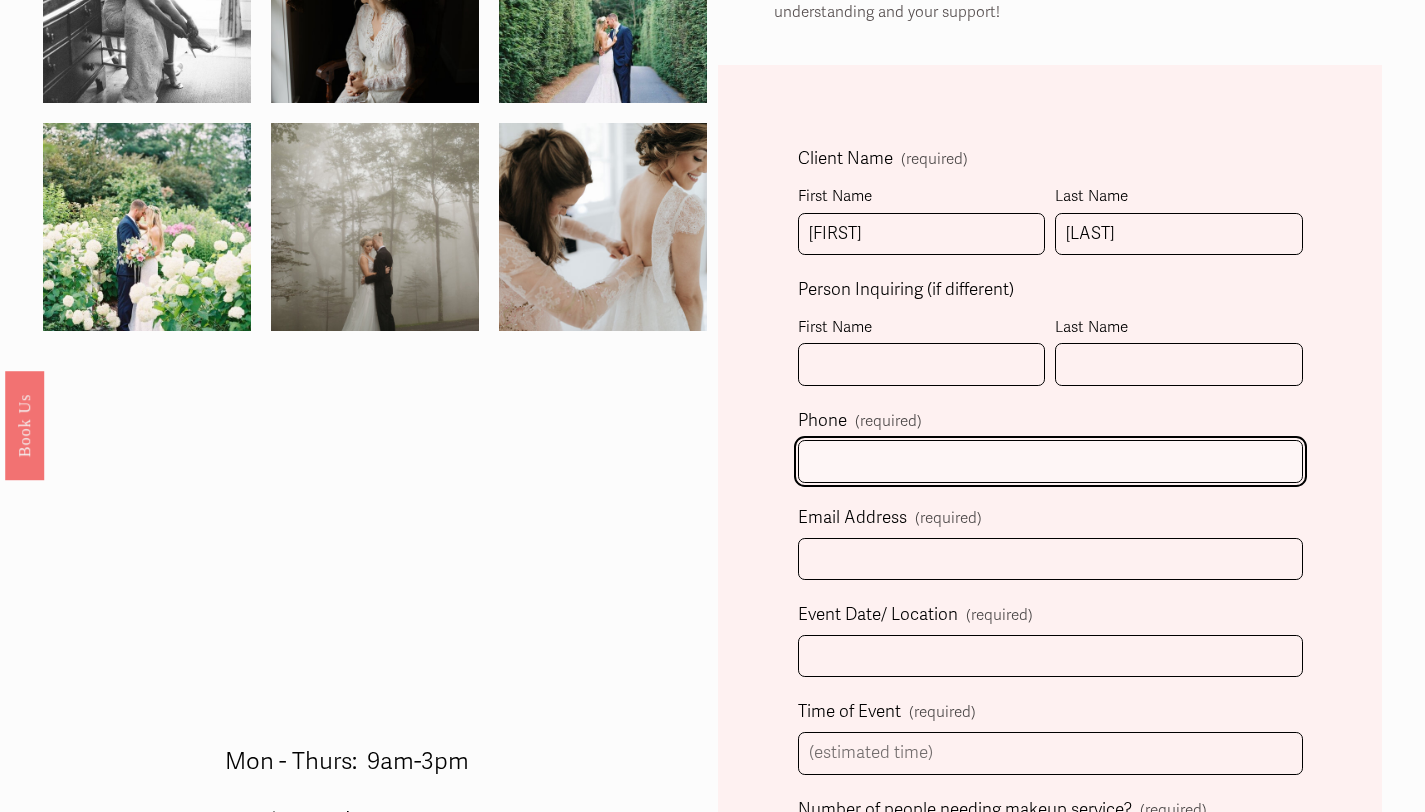 click at bounding box center [1050, 461] 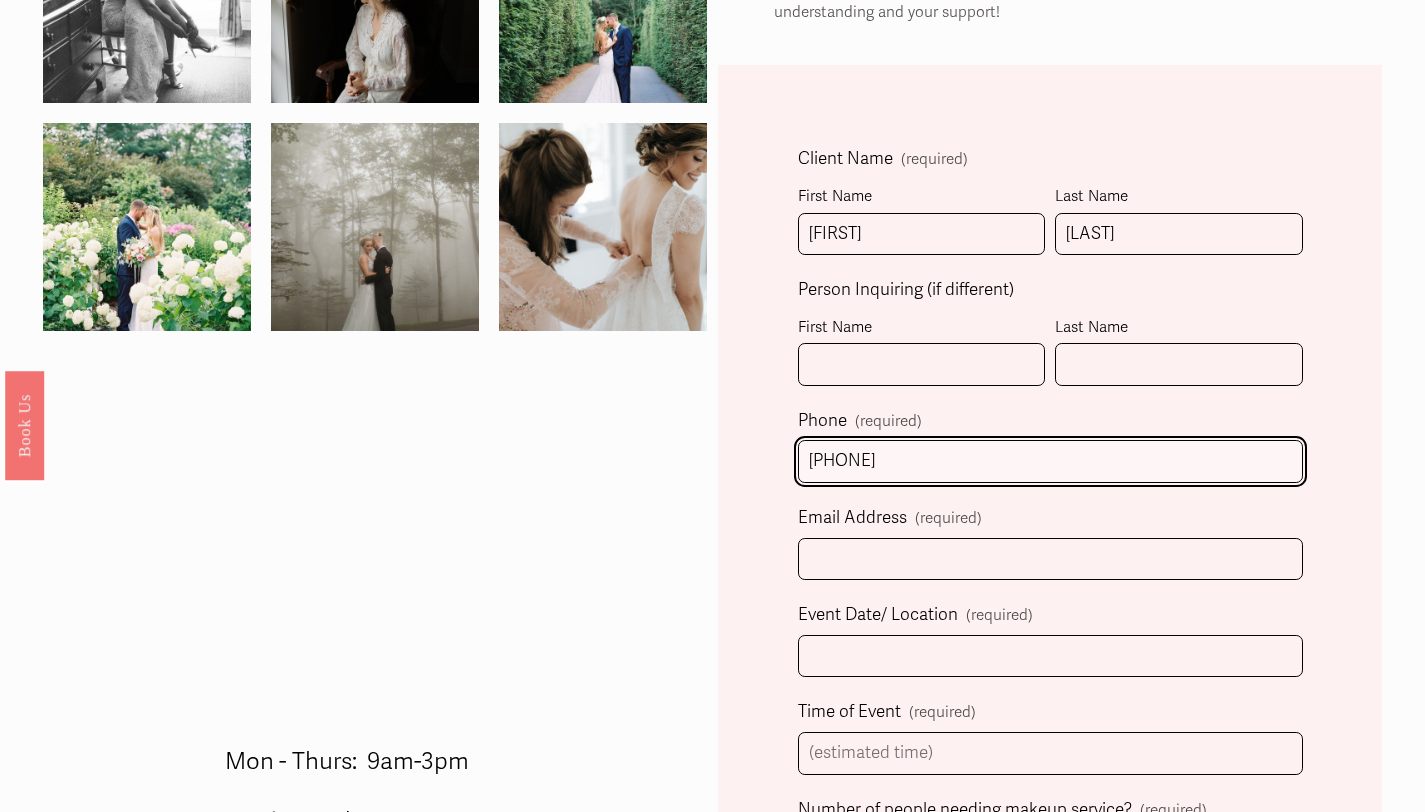 type on "[PHONE]" 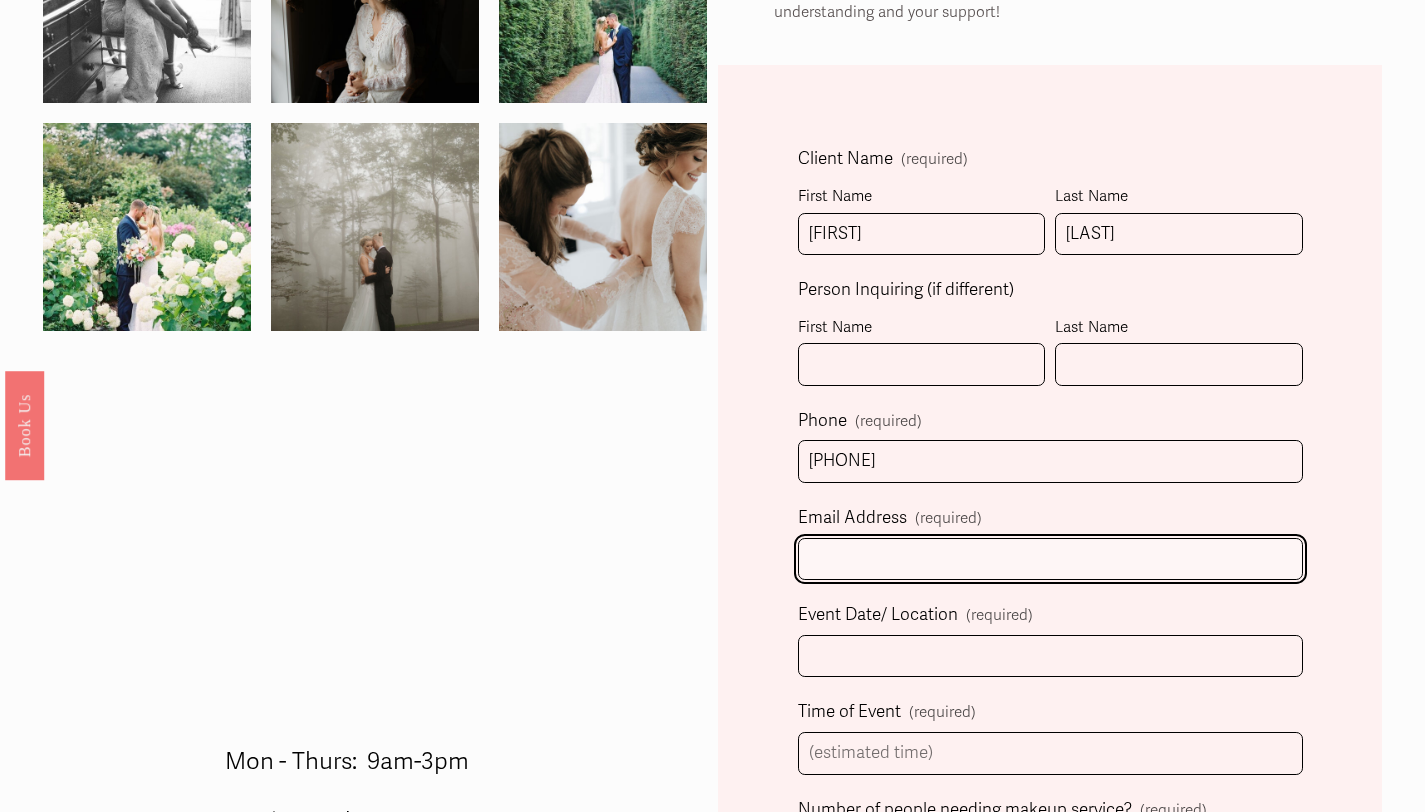 click on "Email Address (required)" at bounding box center [1050, 559] 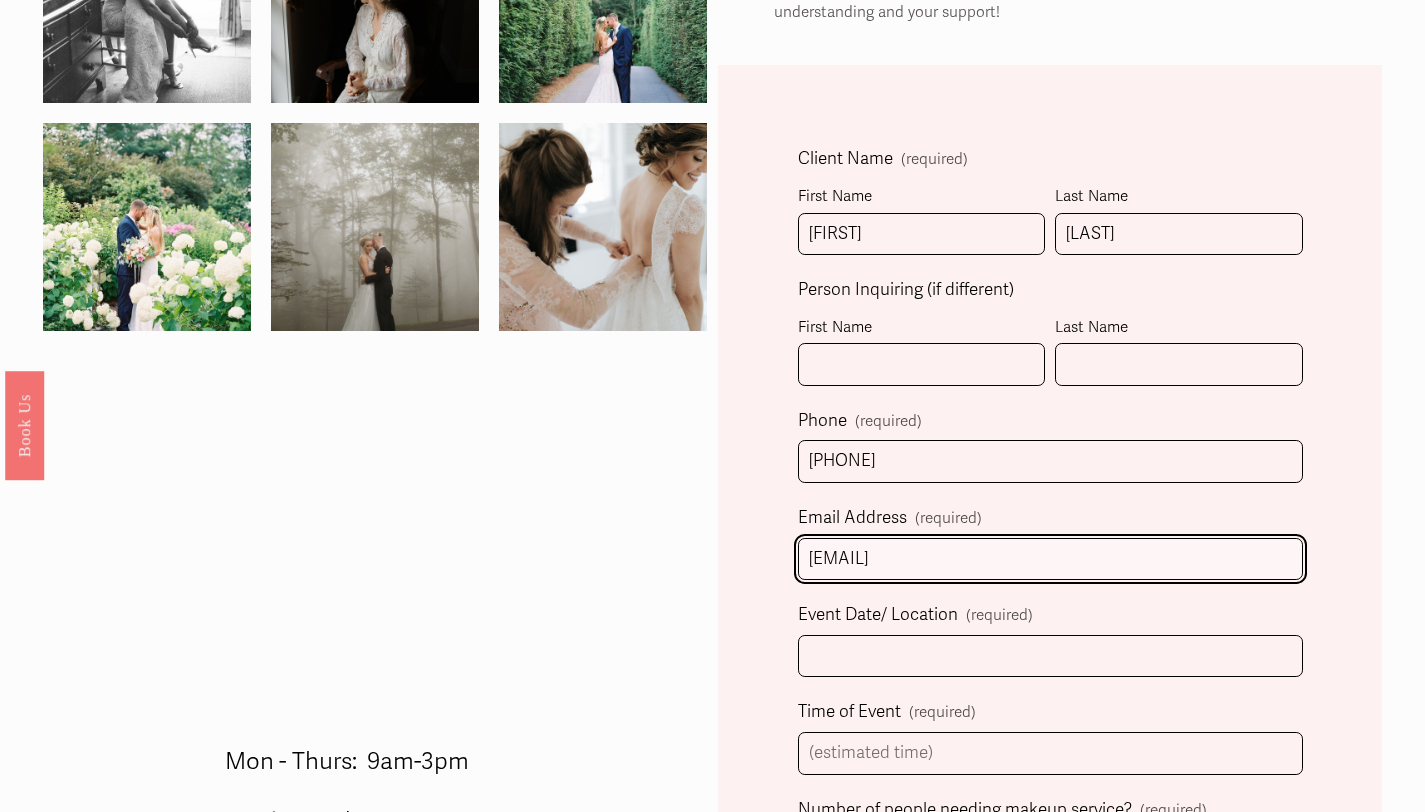 type on "[EMAIL]" 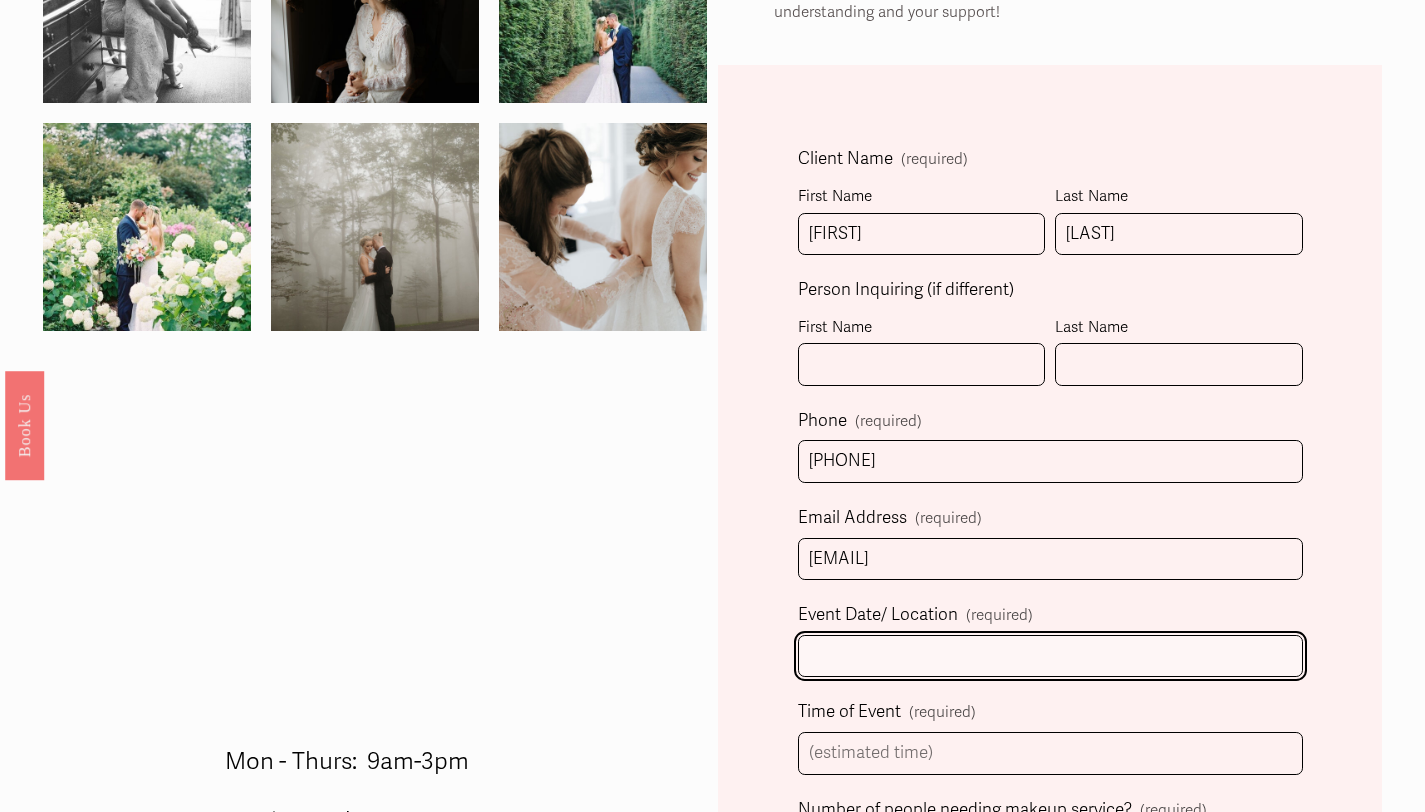 click on "Event  Date/ Location (required)" at bounding box center (1050, 656) 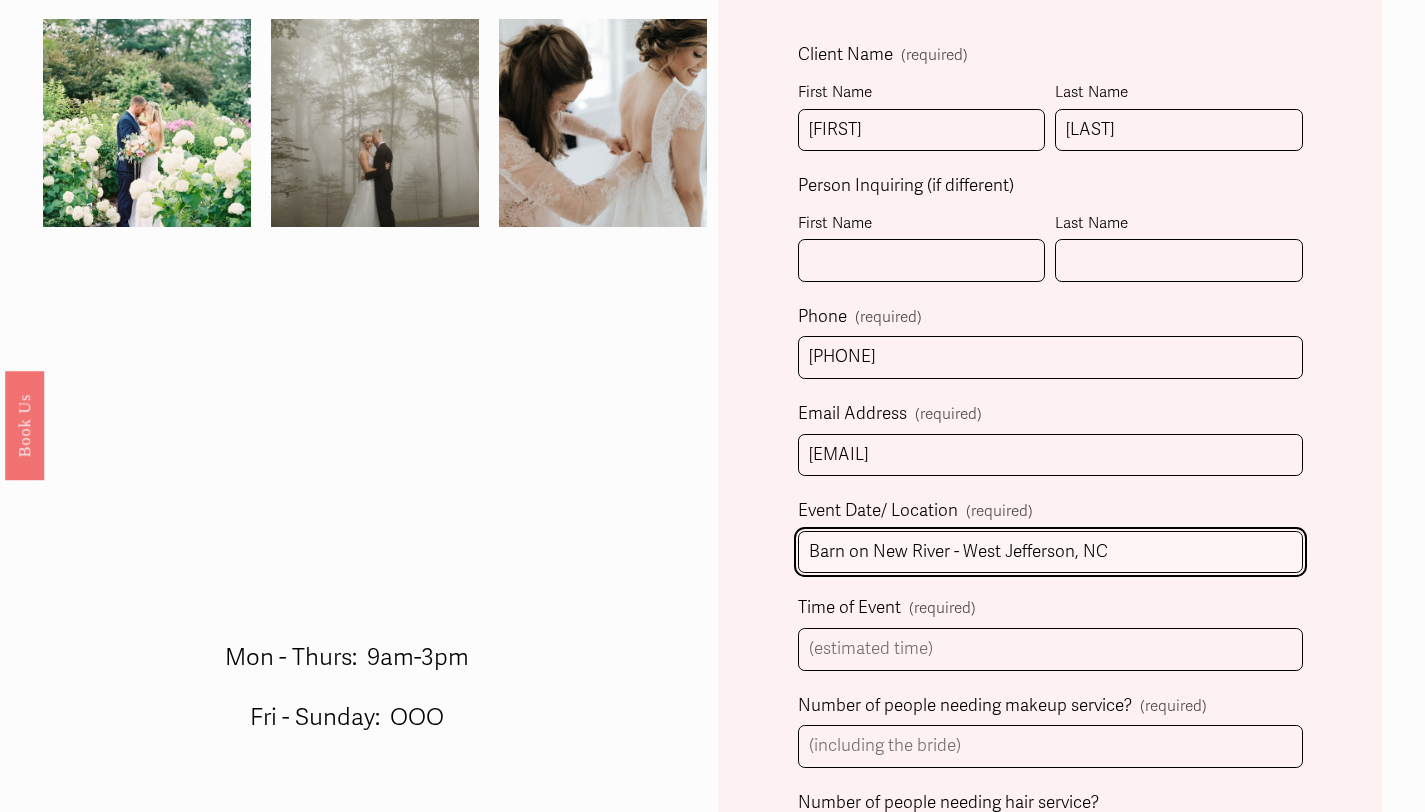 scroll, scrollTop: 693, scrollLeft: 0, axis: vertical 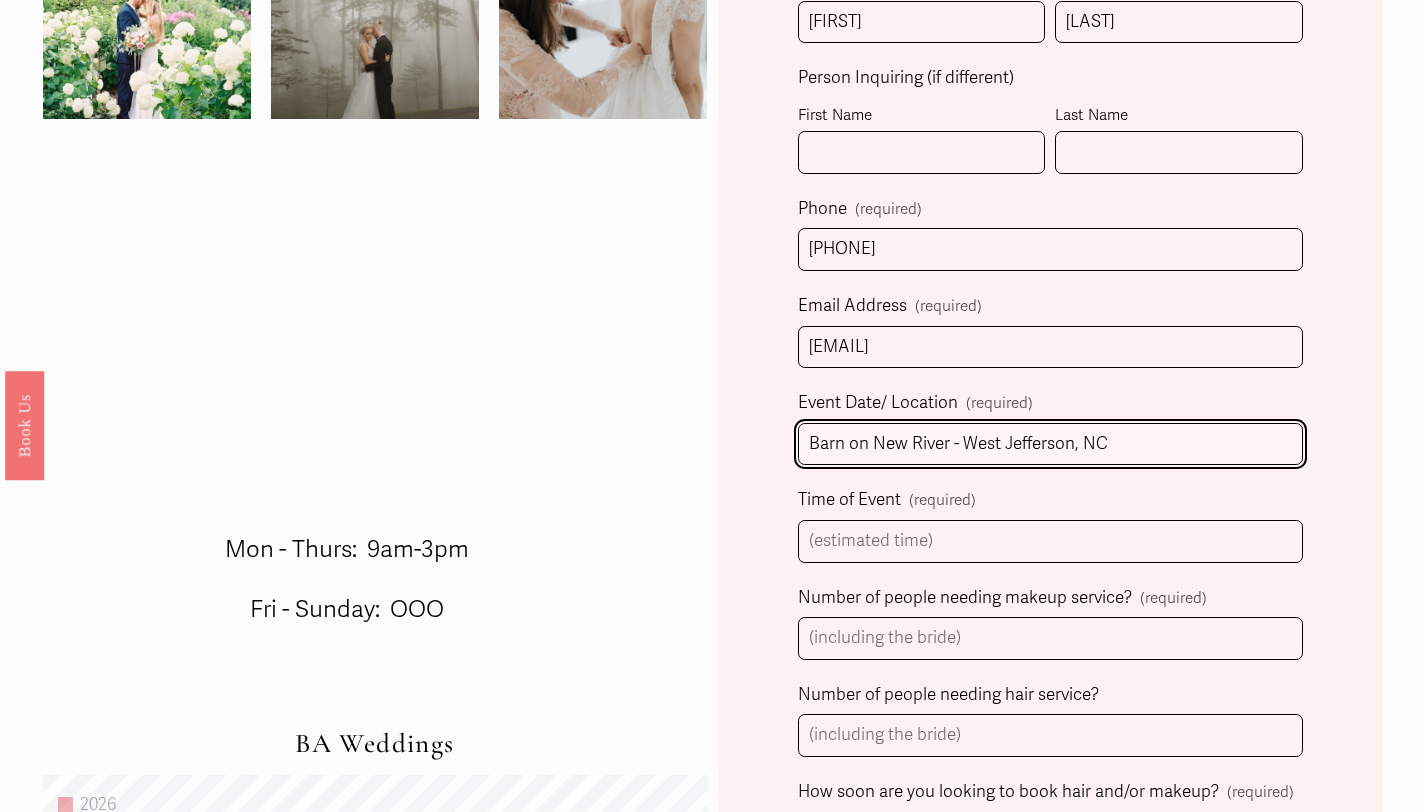 type on "Barn on New River - West Jefferson, NC" 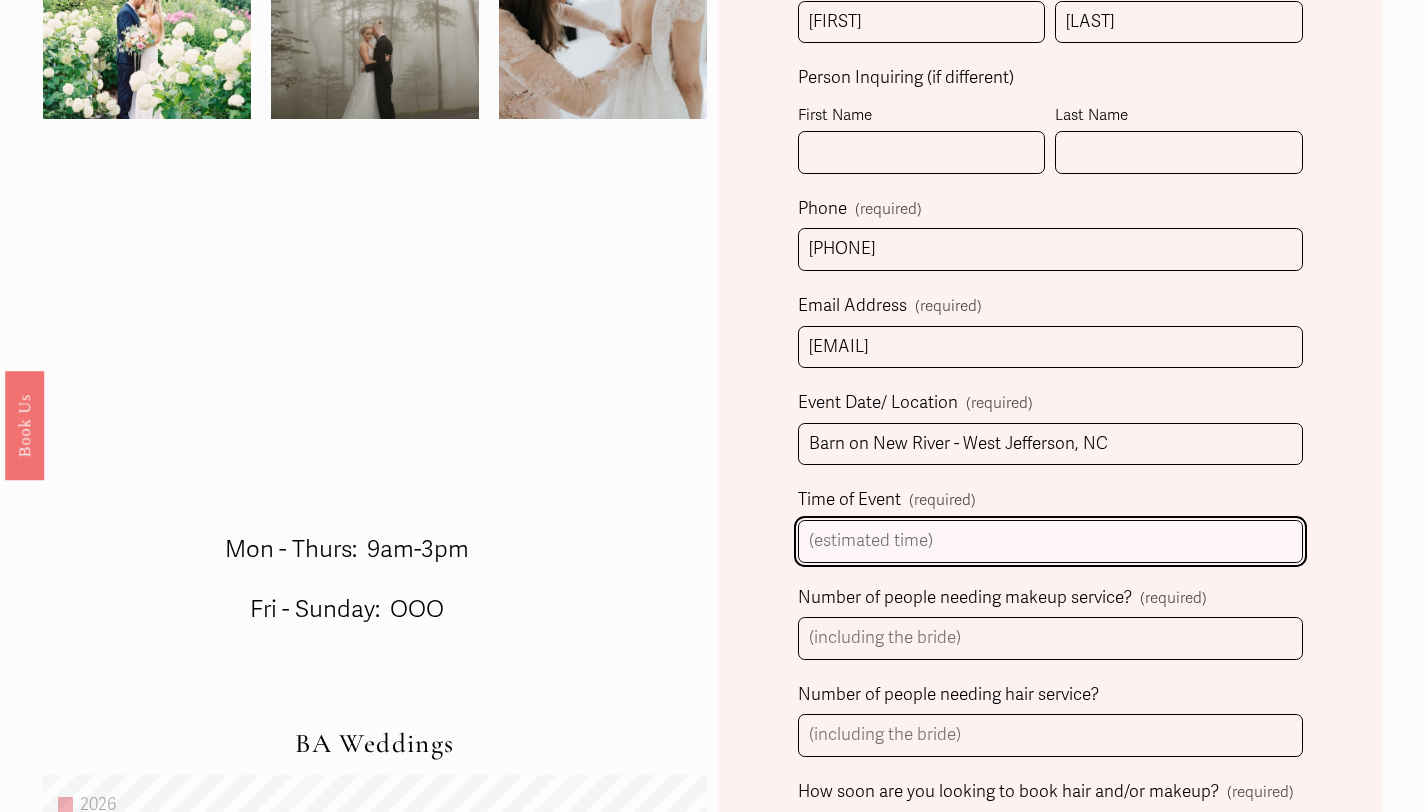 click on "Time of Event (required)" at bounding box center (1050, 541) 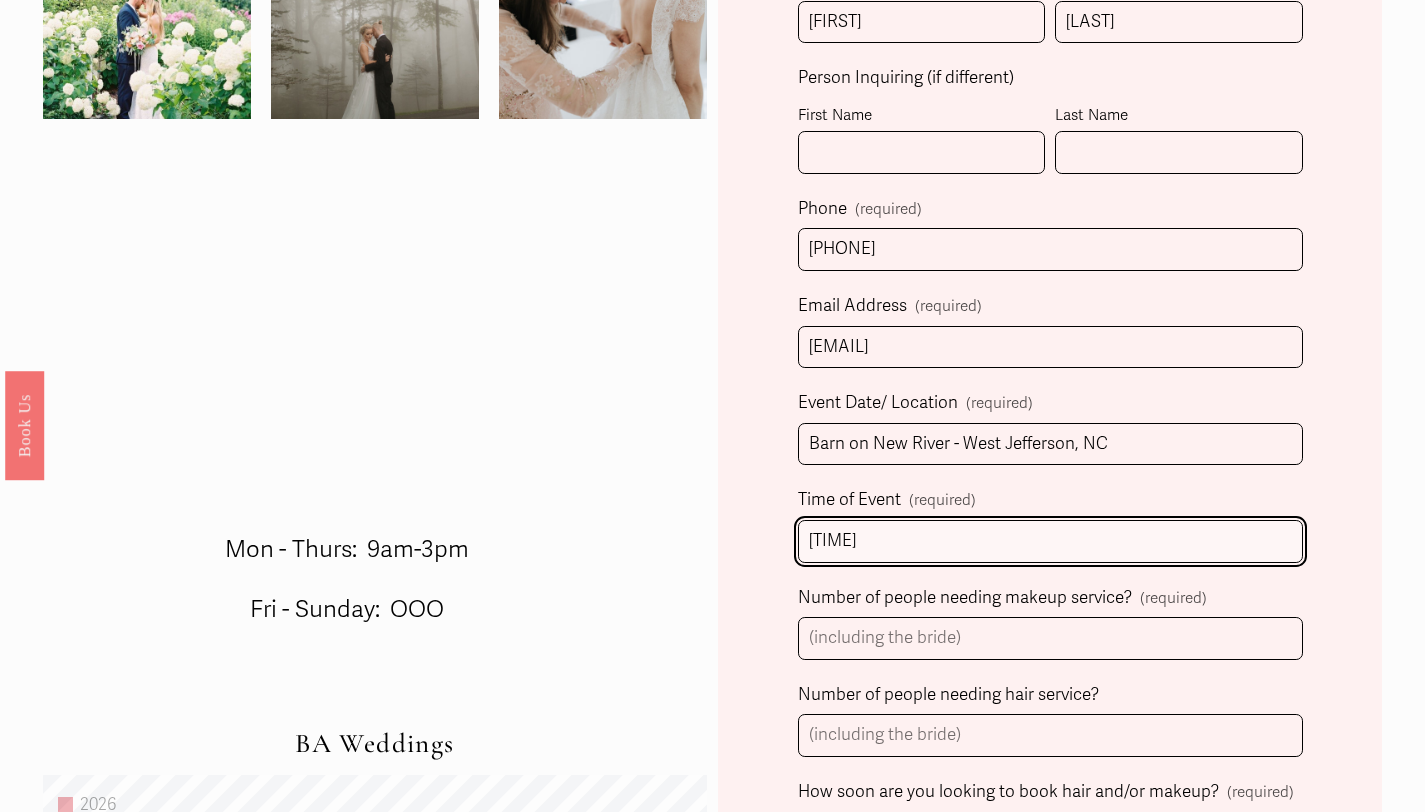 type on "[TIME]" 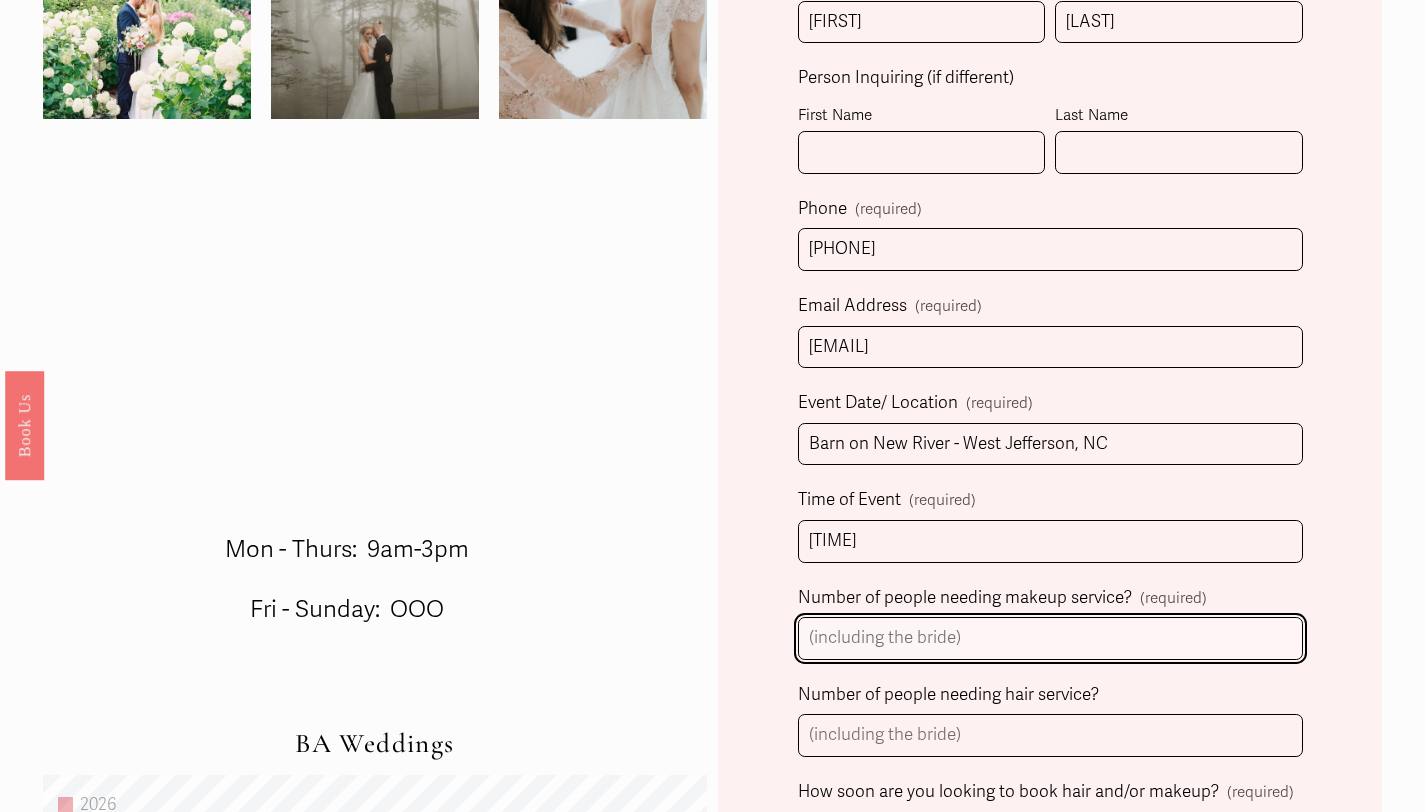 click on "Number of people needing makeup service? (required)" at bounding box center (1050, 638) 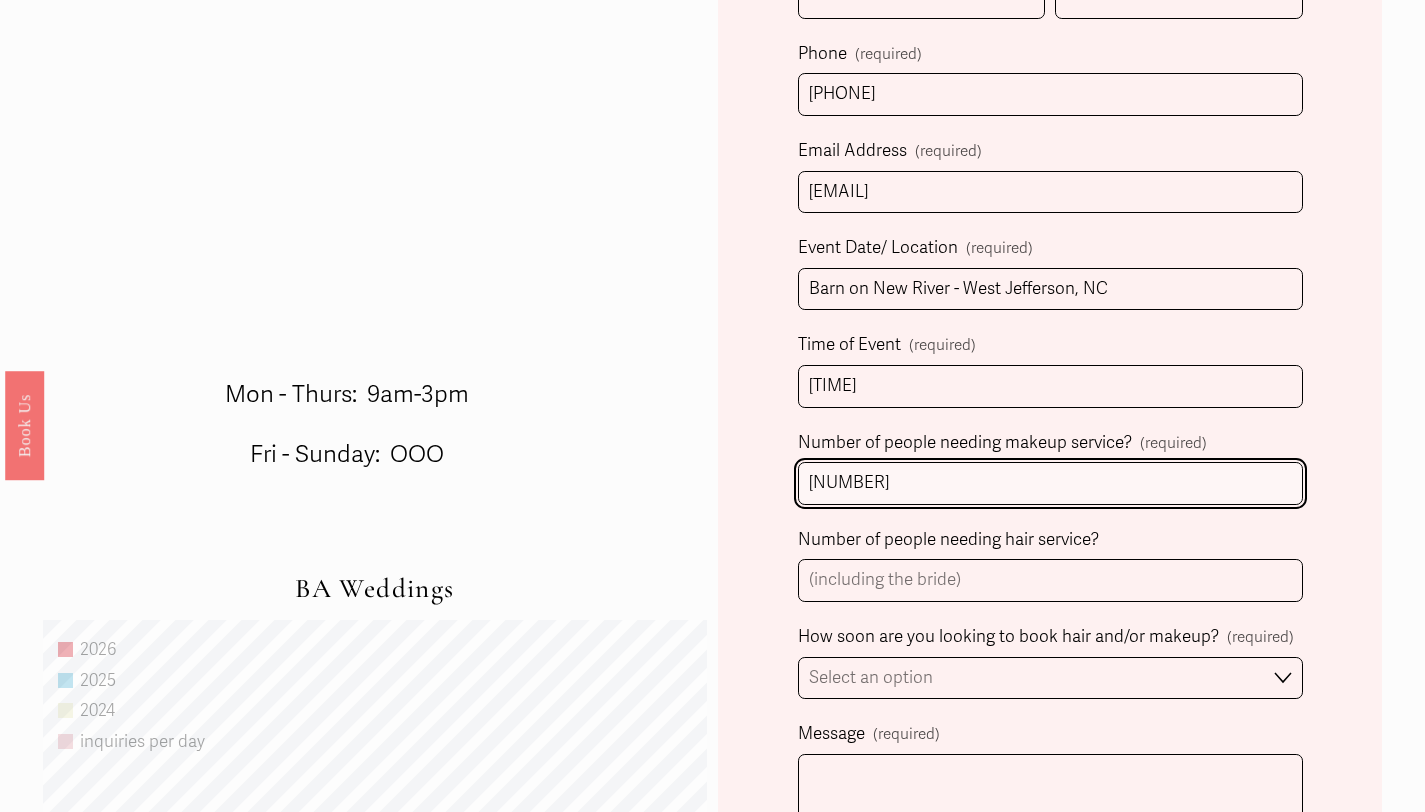 scroll, scrollTop: 867, scrollLeft: 0, axis: vertical 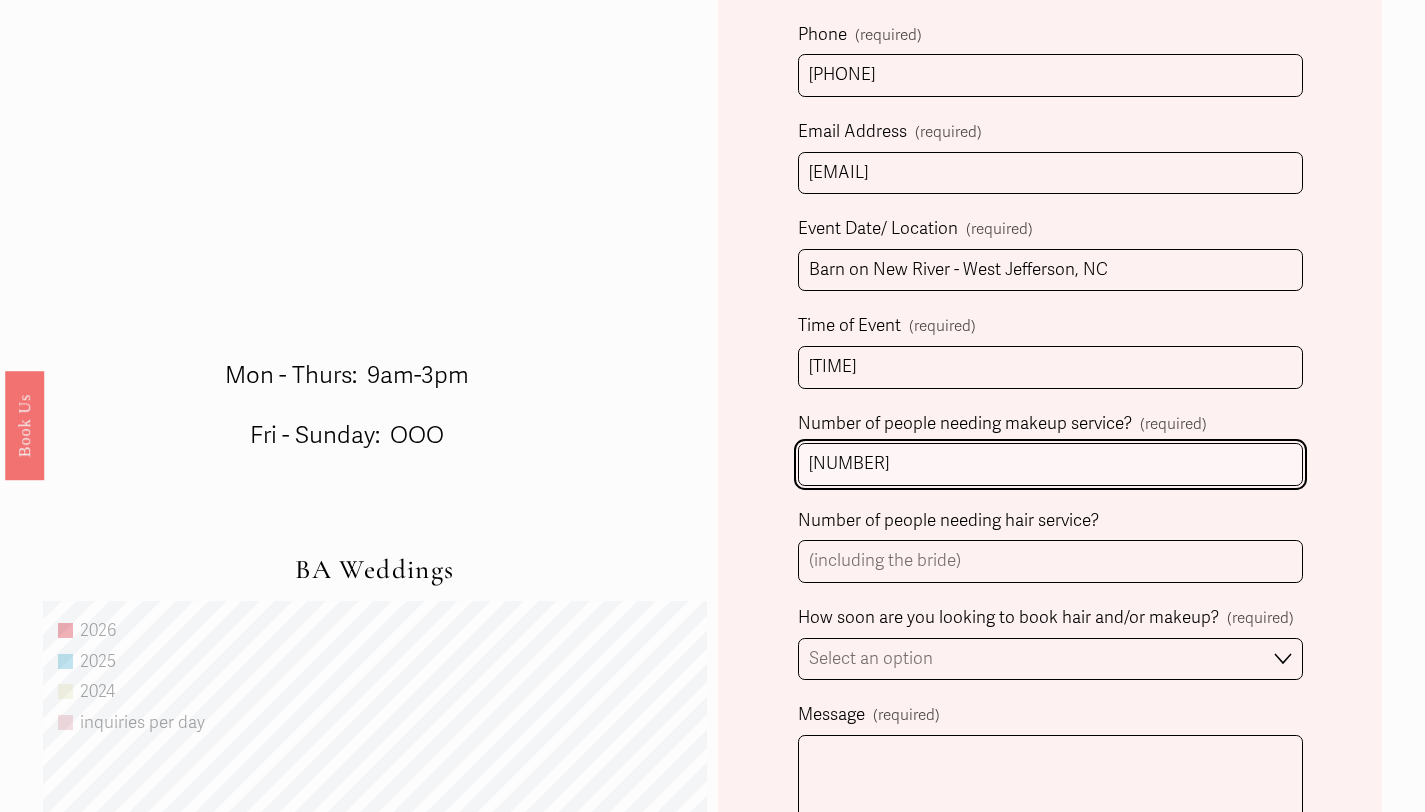 type on "[NUMBER]" 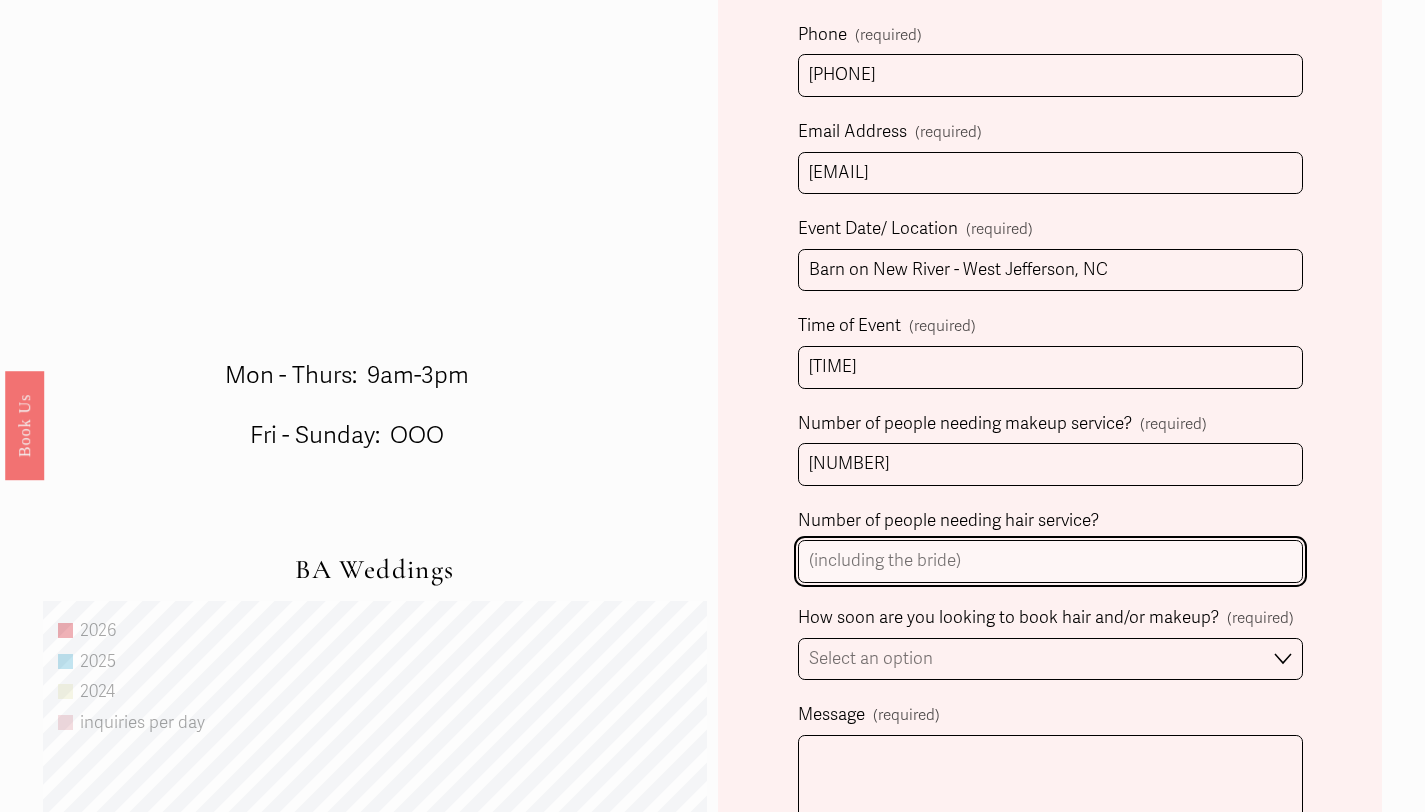 click on "Number of people needing hair service?" at bounding box center [1050, 561] 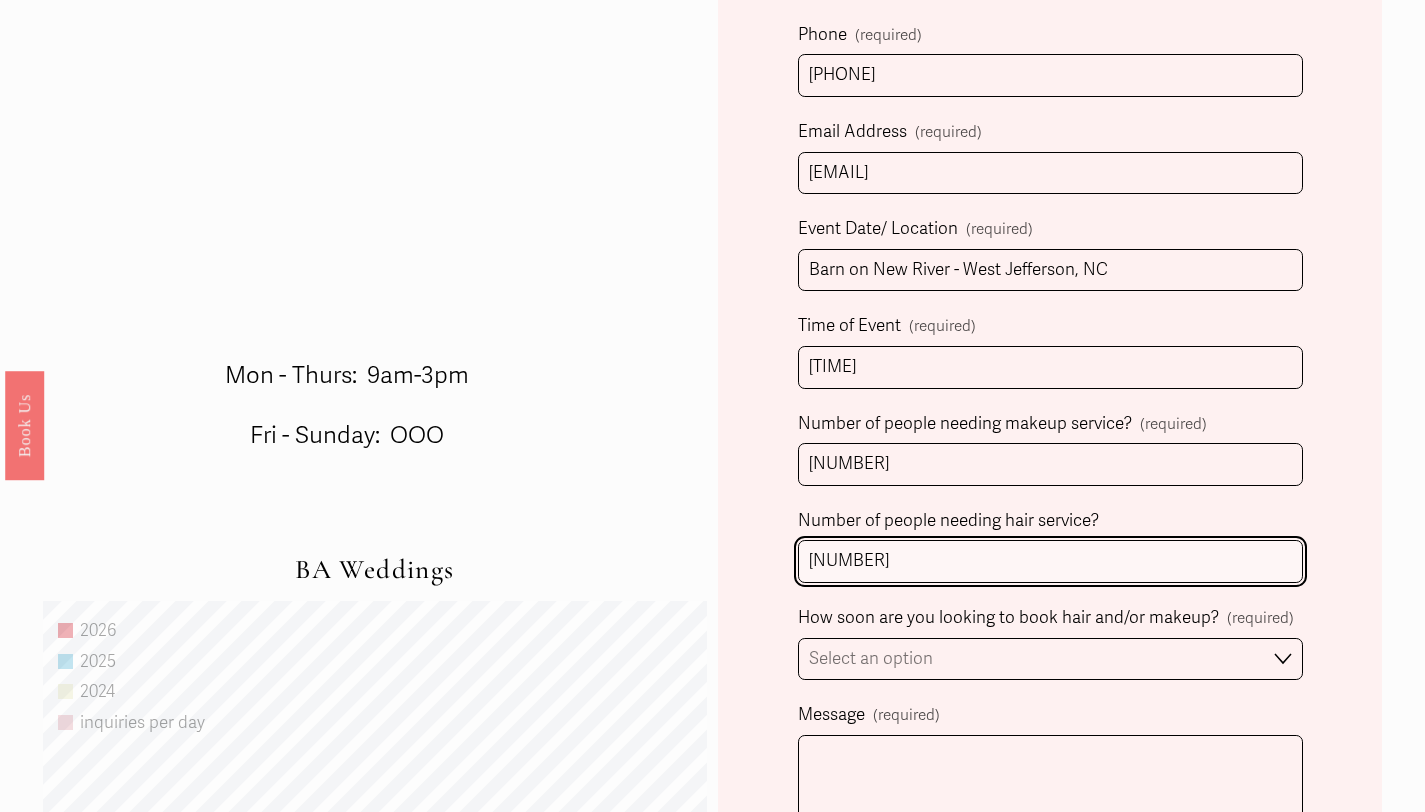 type on "[NUMBER]" 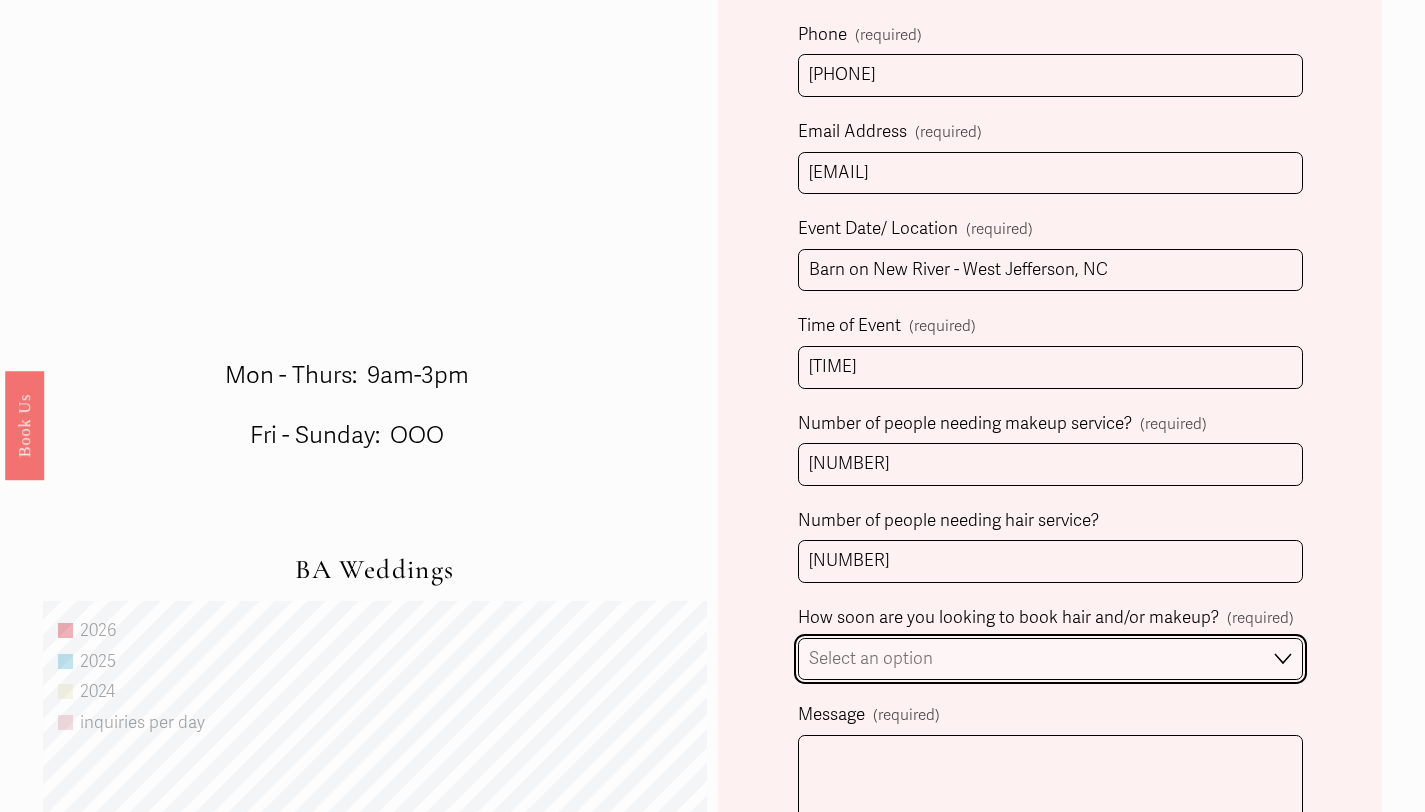 click on "Select an option Immediately 1-2 weeks I'm looking for information & not ready to book just yet" at bounding box center (1050, 659) 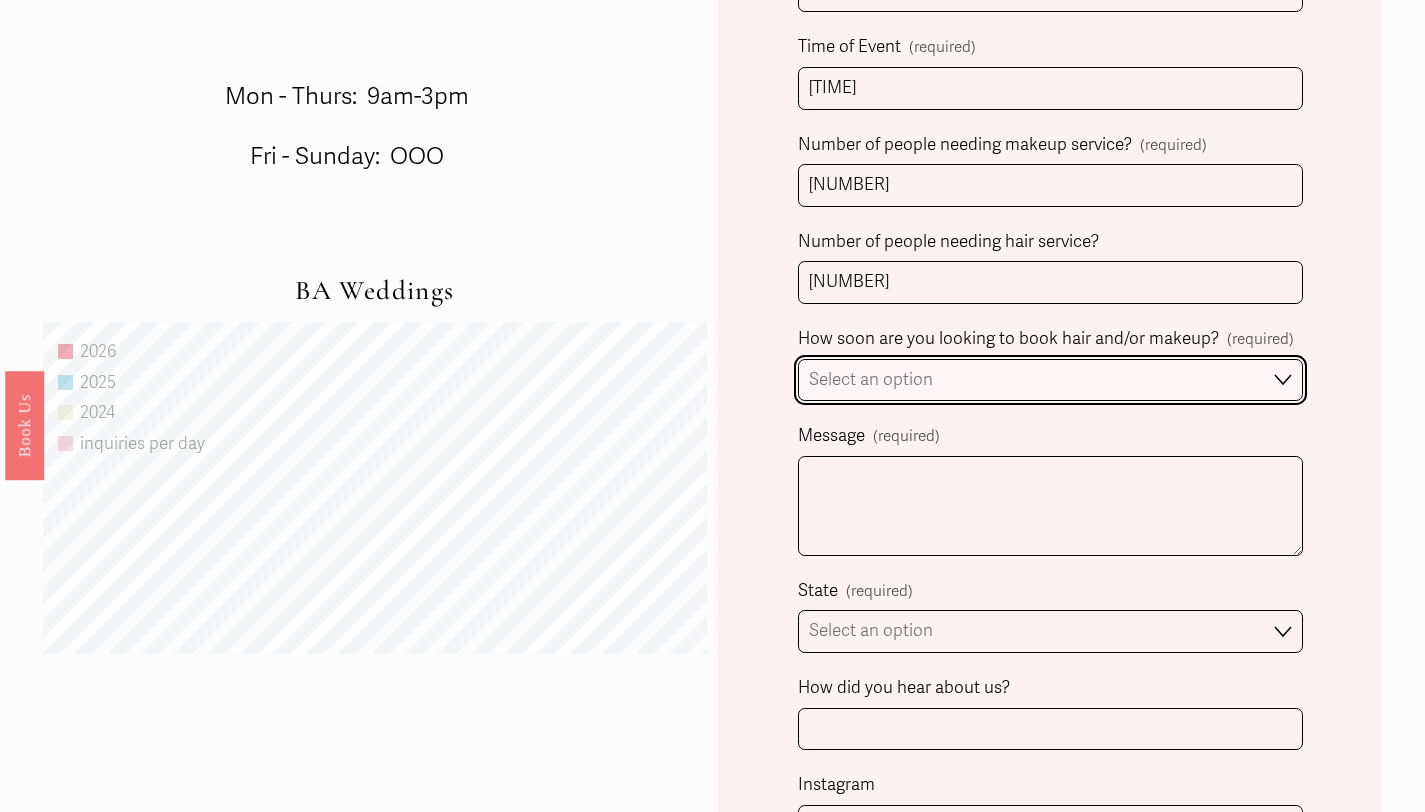 scroll, scrollTop: 1152, scrollLeft: 0, axis: vertical 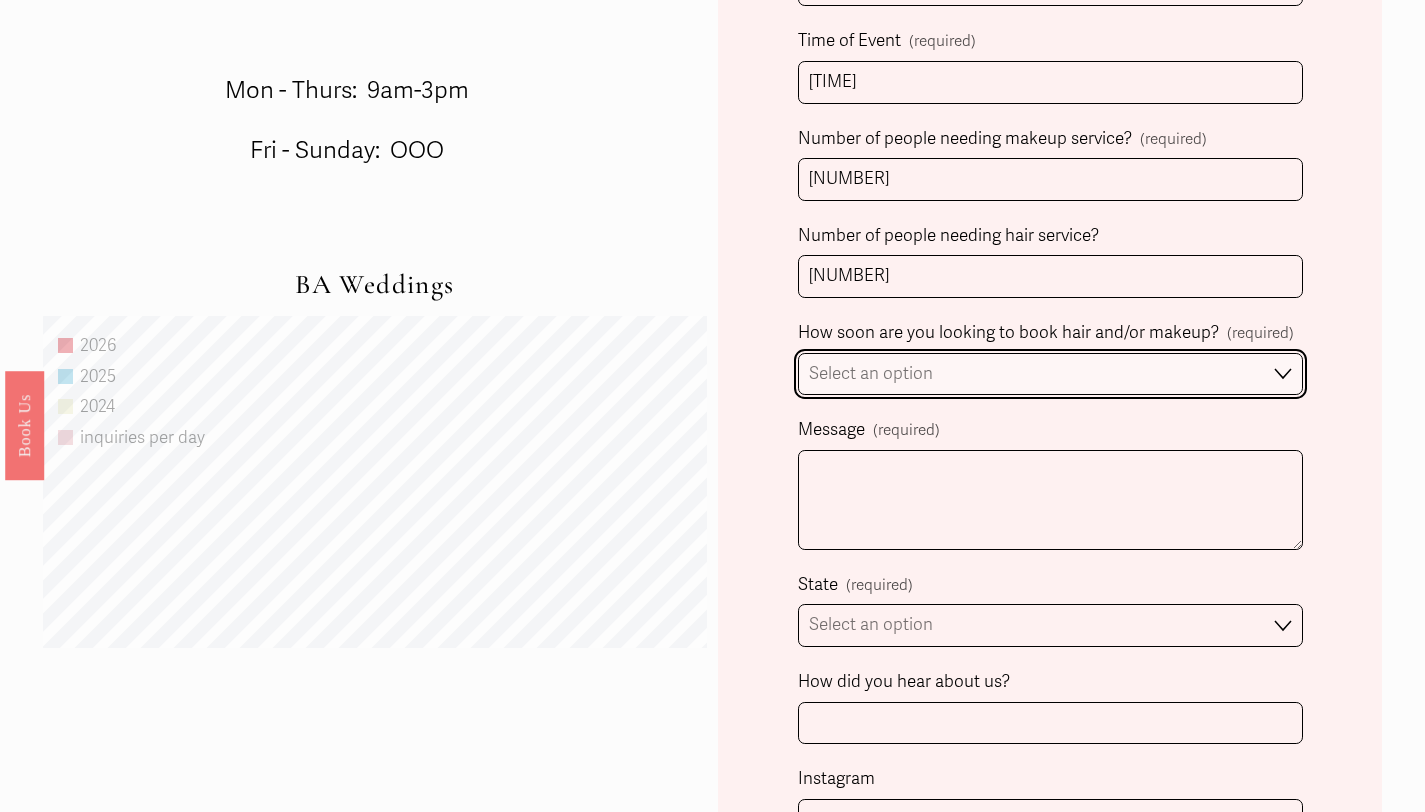 click on "Select an option Immediately 1-2 weeks I'm looking for information & not ready to book just yet" at bounding box center (1050, 374) 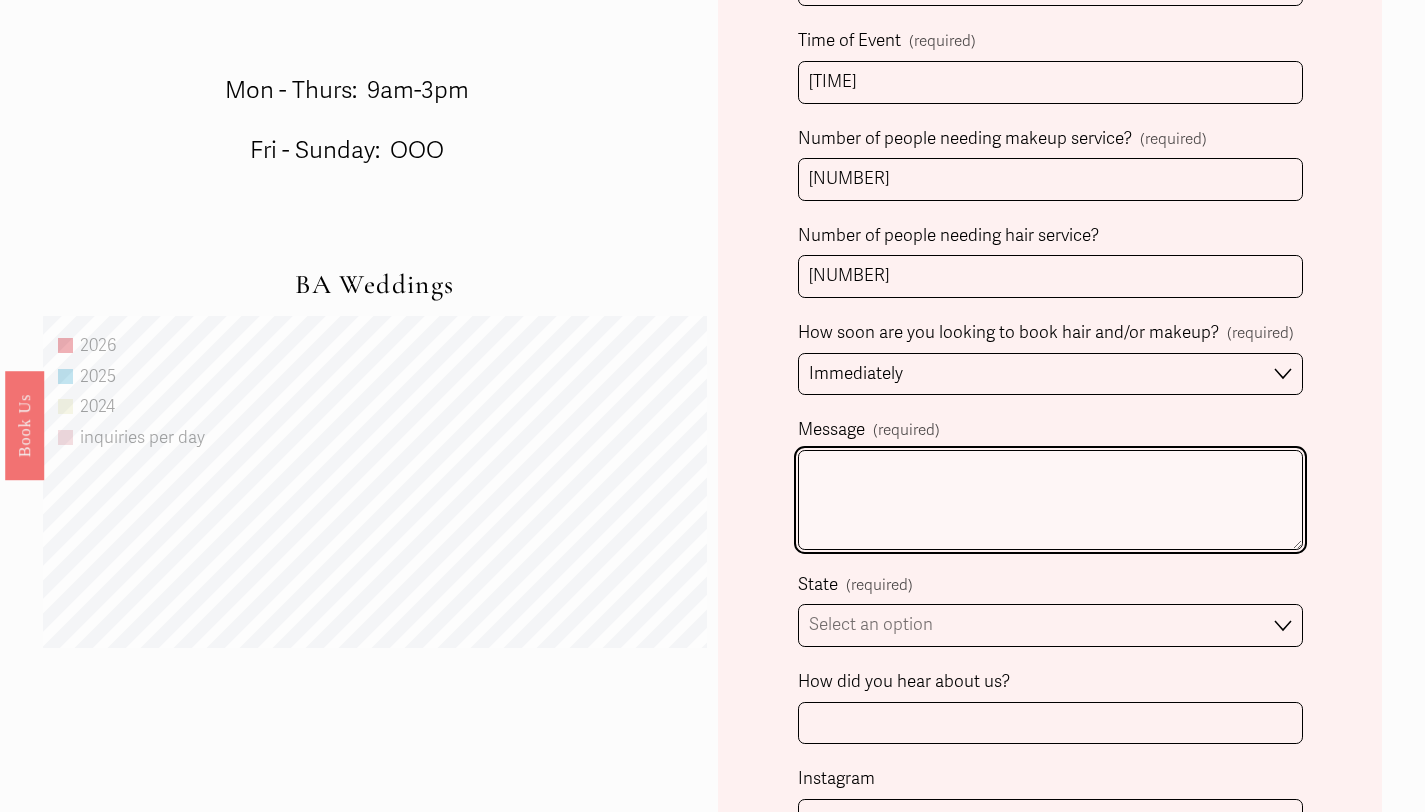 click on "Message (required)" at bounding box center (1050, 500) 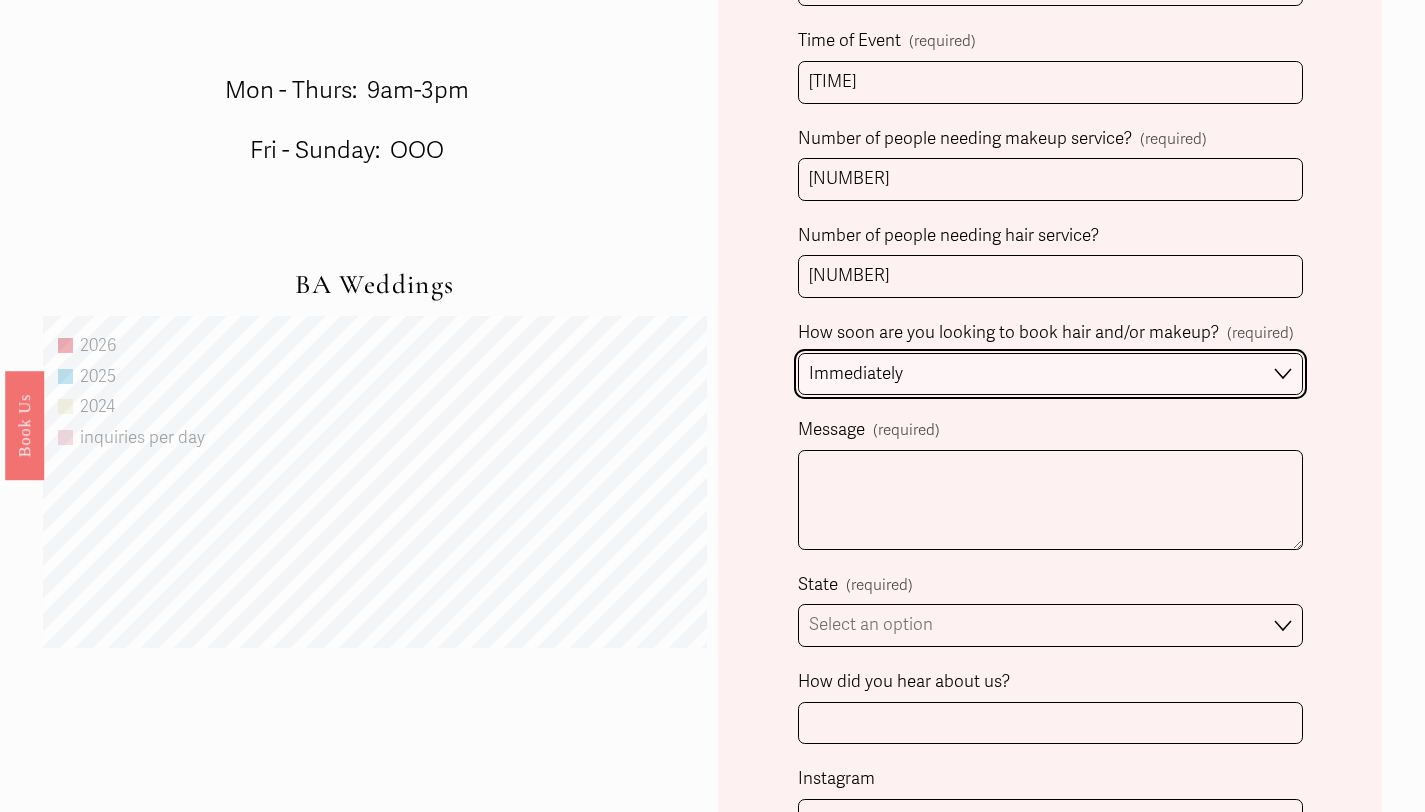 click on "Immediately [TIME_FRAME] I'm looking for information & not ready to book just yet" at bounding box center (1050, 374) 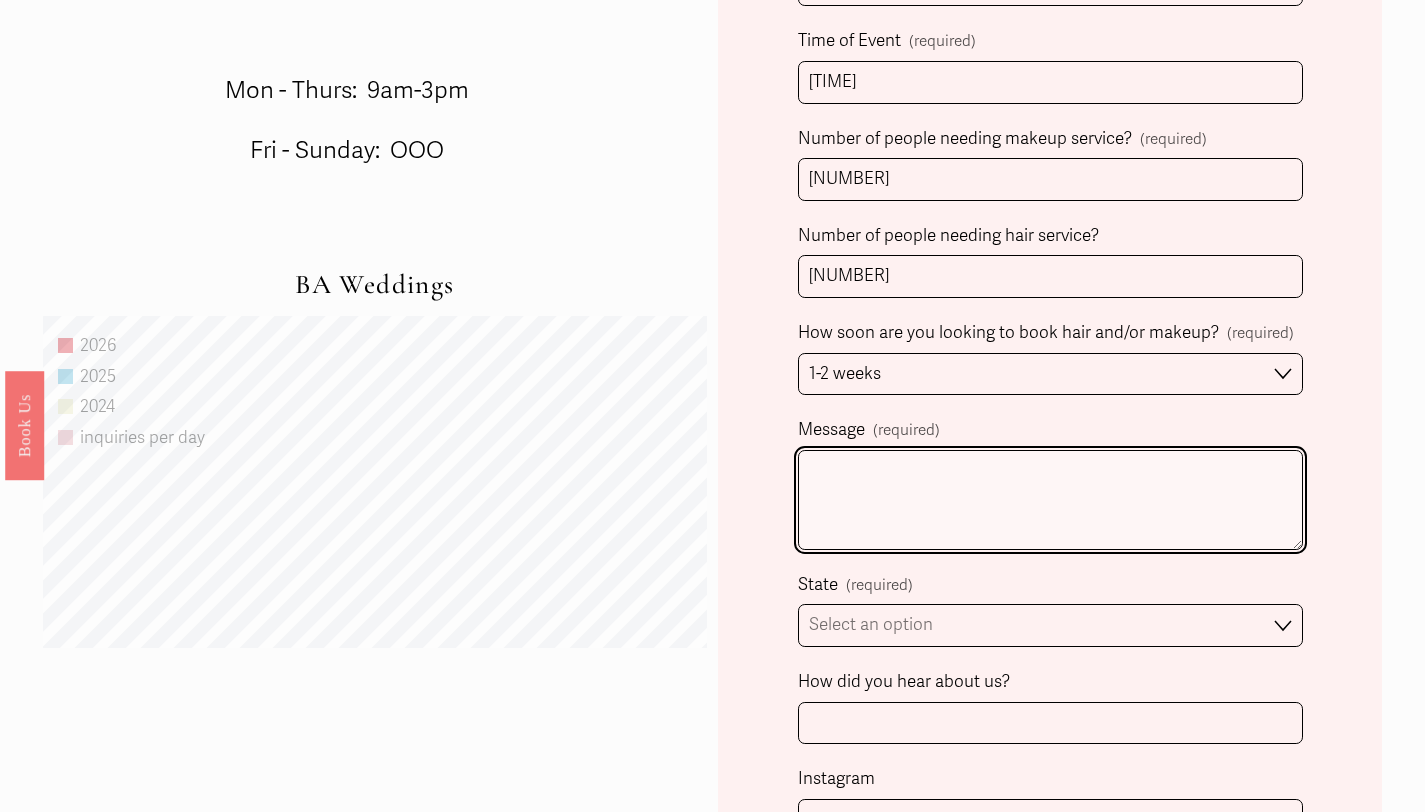 click on "Message (required)" at bounding box center (1050, 500) 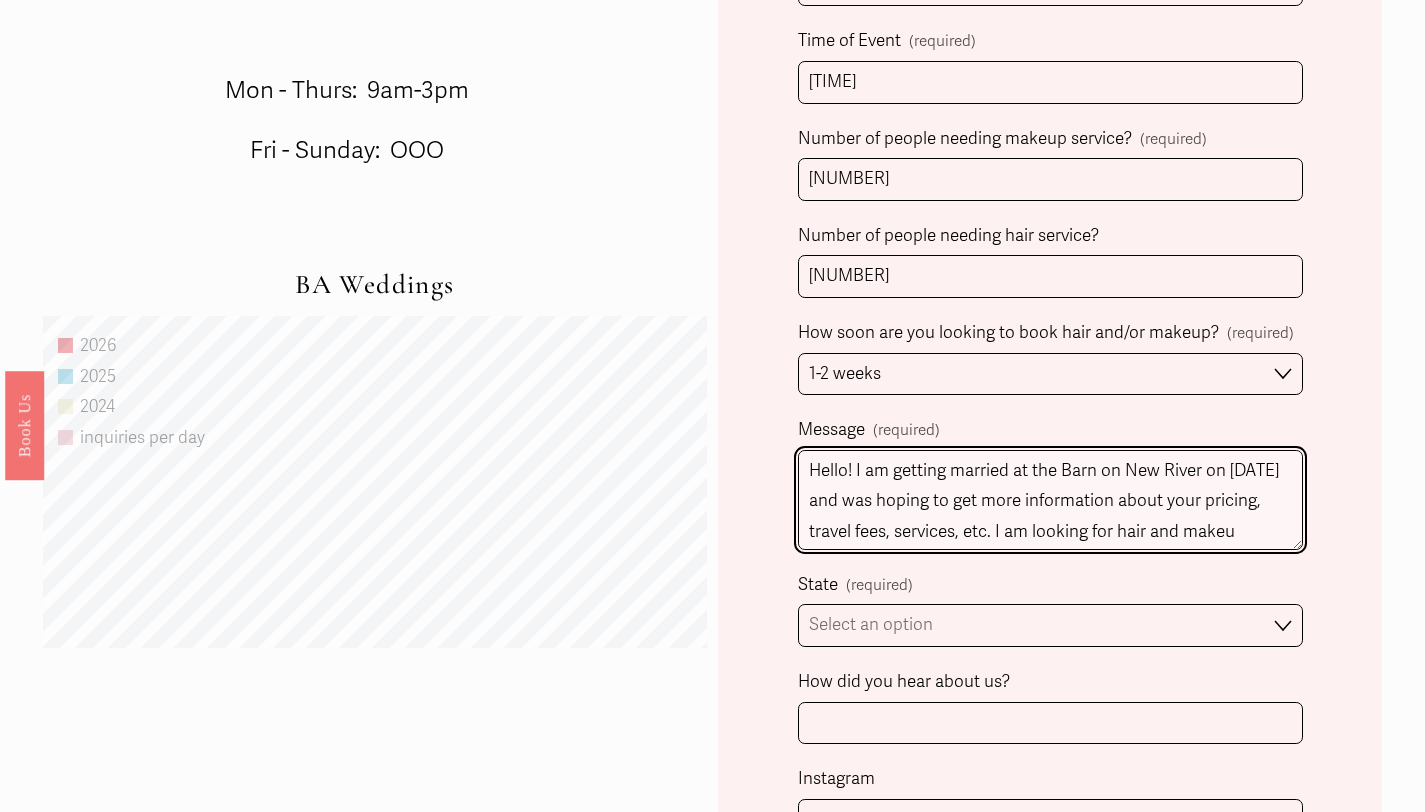 scroll, scrollTop: 24, scrollLeft: 0, axis: vertical 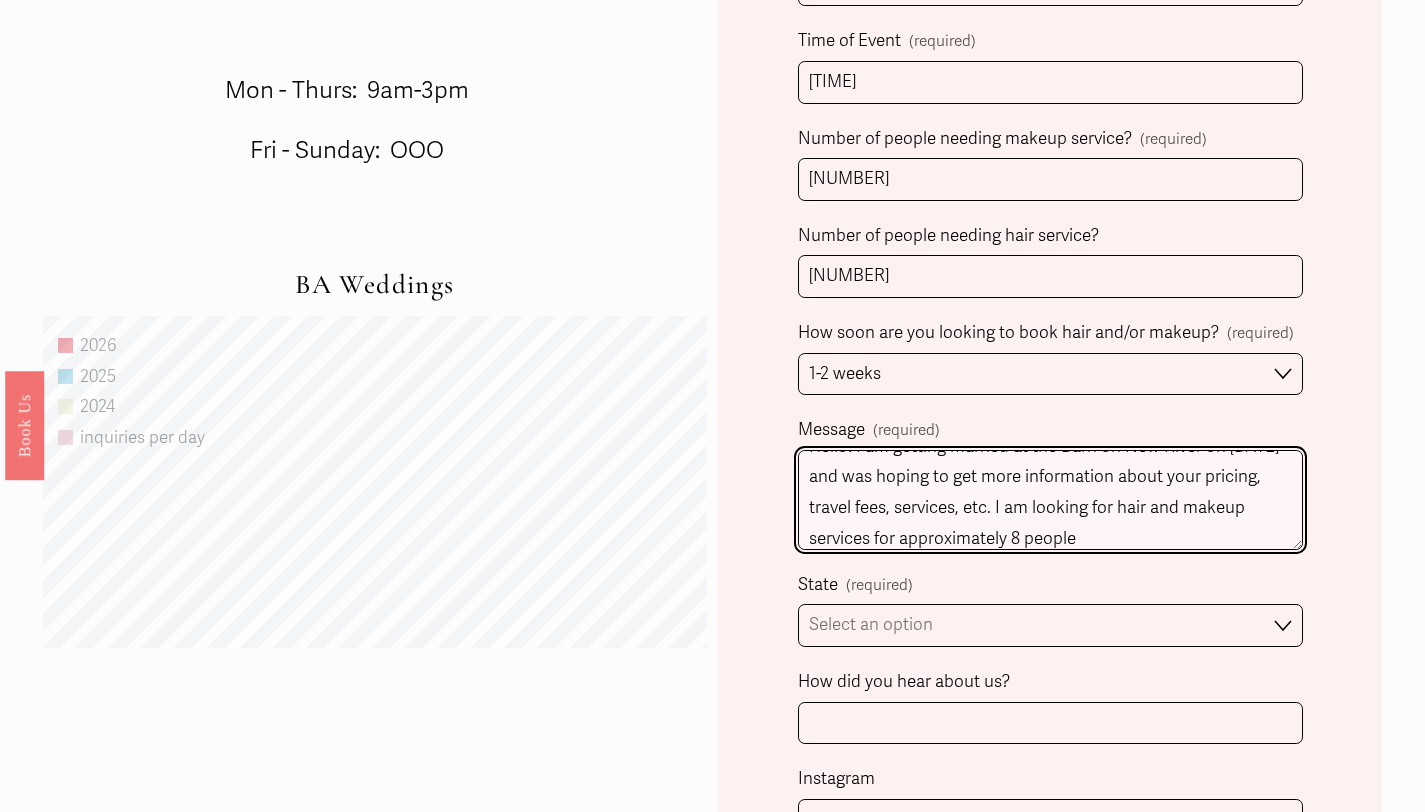click on "Hello! I am getting married at the Barn on New River on [DATE] and was hoping to get more information about your pricing, travel fees, services, etc. I am looking for hair and makeup services for approximately 8 people" at bounding box center (1050, 500) 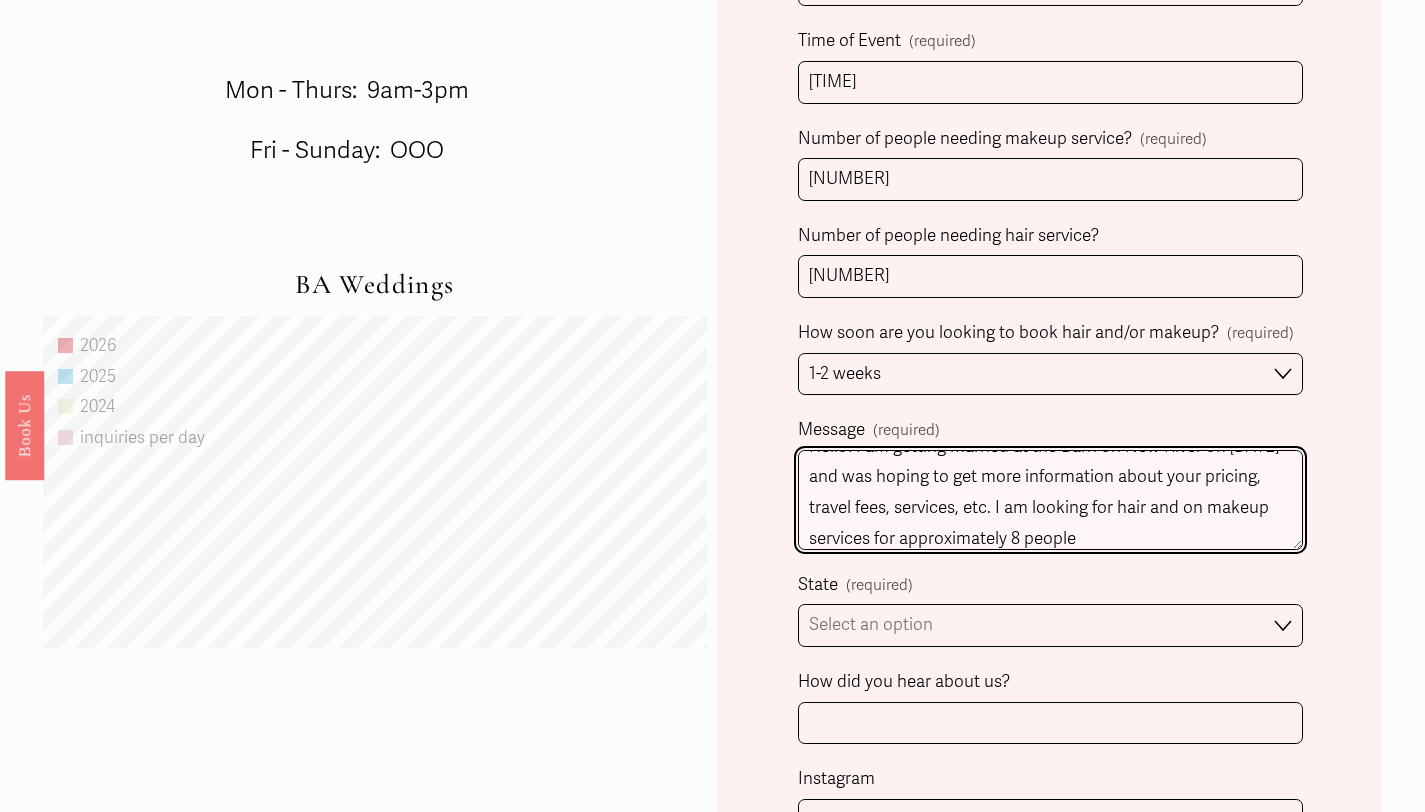 click on "Hello! I am getting married at the Barn on New River on [DATE] and was hoping to get more information about your pricing, travel fees, services, etc. I am looking for hair and on makeup services for approximately 8 people" at bounding box center (1050, 500) 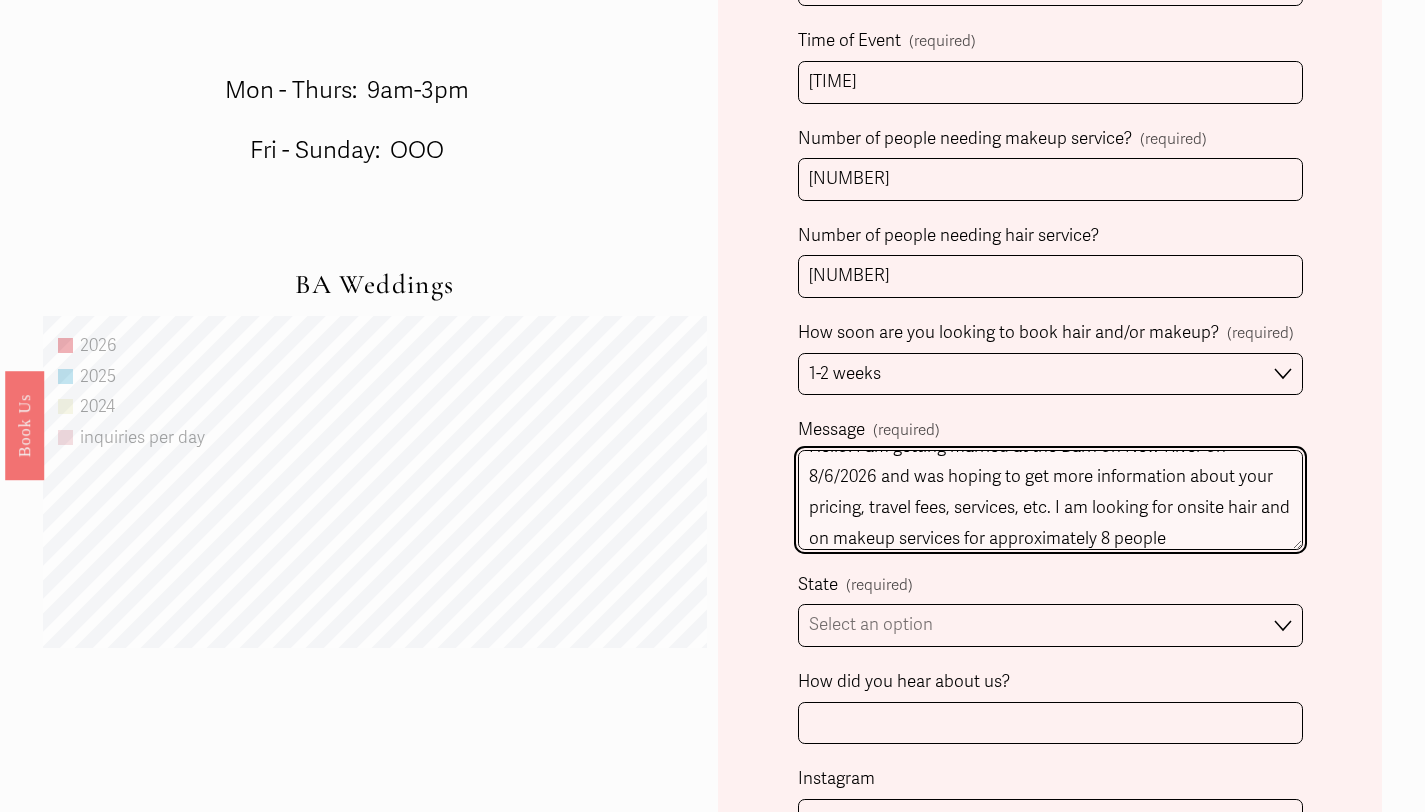 scroll, scrollTop: 34, scrollLeft: 0, axis: vertical 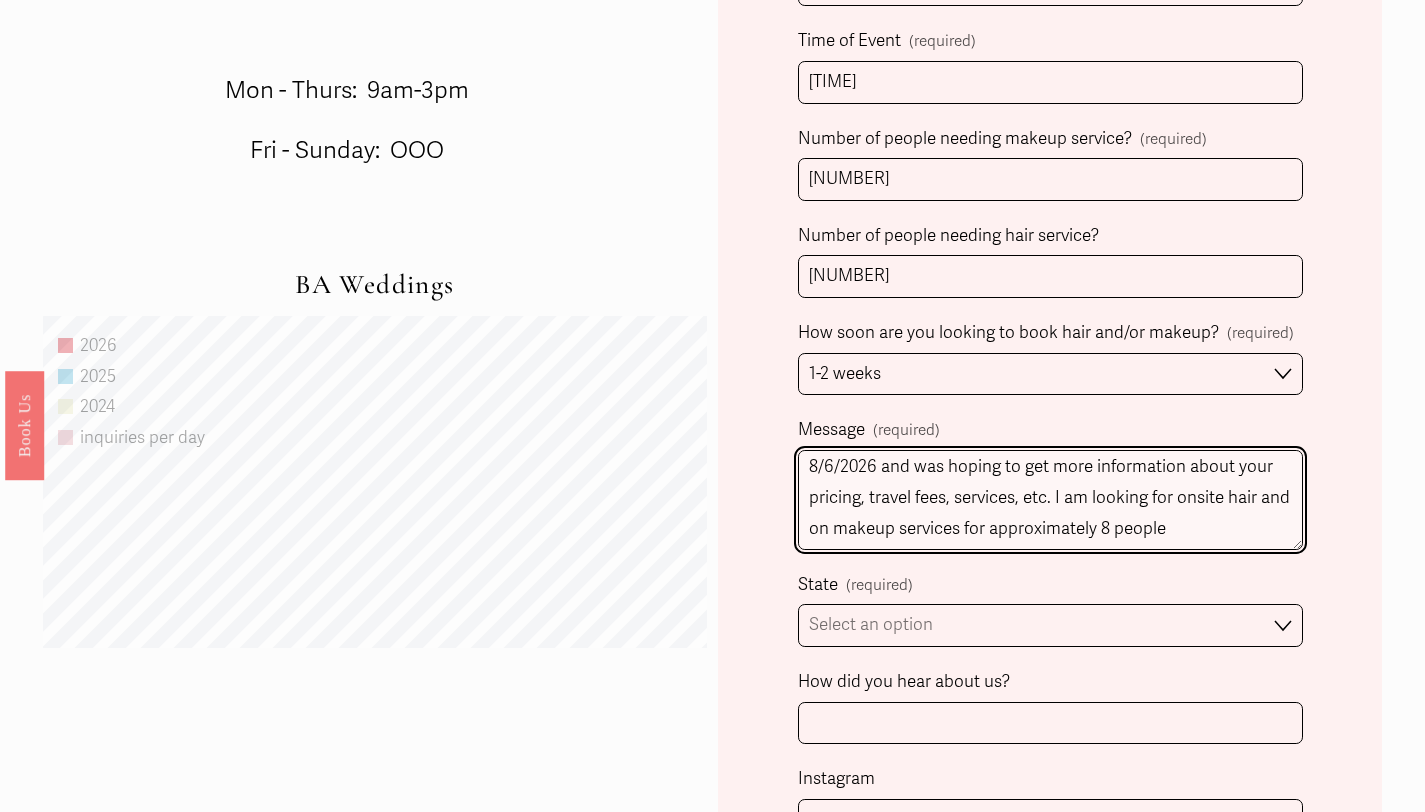 click on "Hello! I am getting married at the Barn on New River on 8/6/2026 and was hoping to get more information about your pricing, travel fees, services, etc. I am looking for onsite hair and on makeup services for approximately 8 people" at bounding box center (1050, 500) 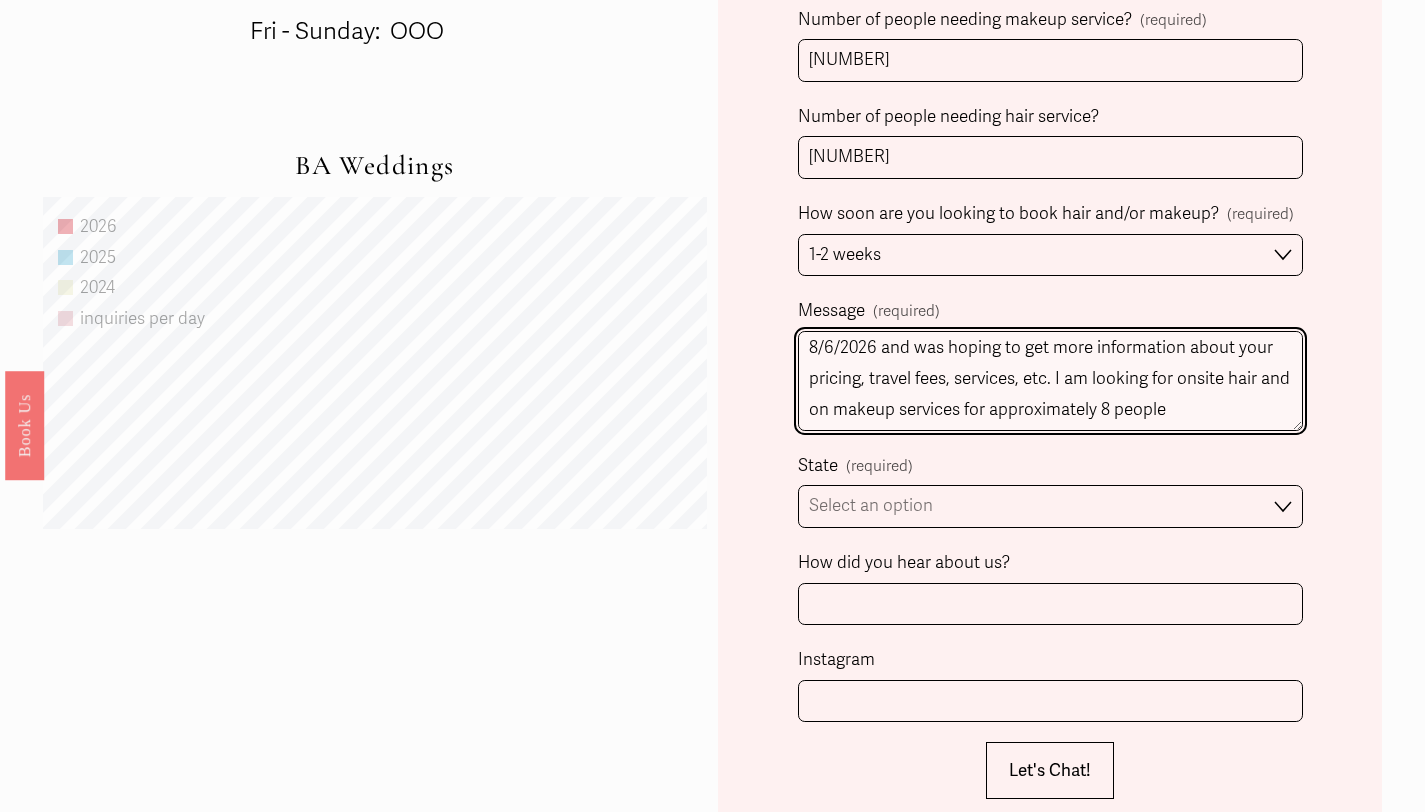 scroll, scrollTop: 1290, scrollLeft: 0, axis: vertical 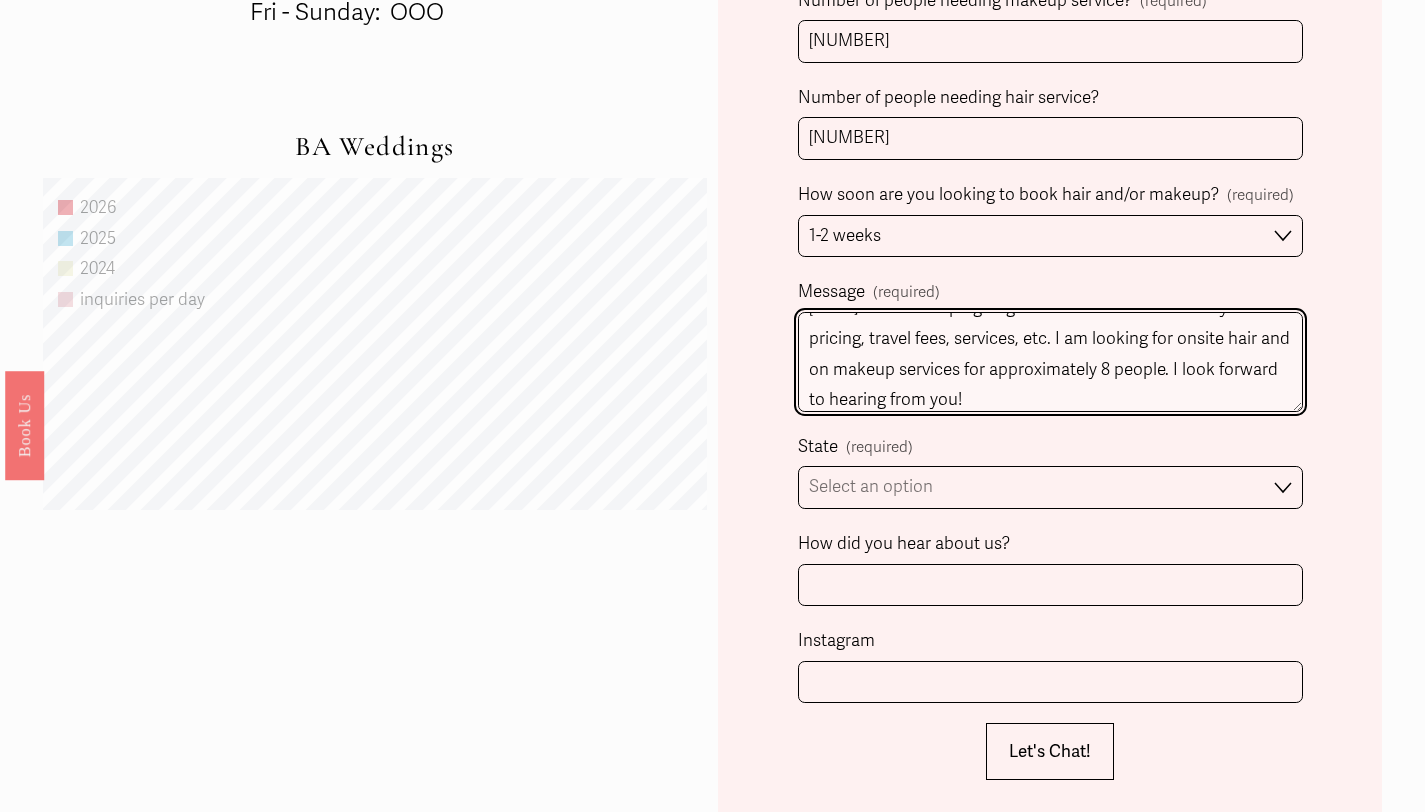 type on "Hello! I am getting married at the Barn on [LOCATION] on [DATE] and was hoping to get more information about your pricing, travel fees, services, etc. I am looking for onsite hair and on makeup services for approximately 8 people. I look forward to hearing from you!" 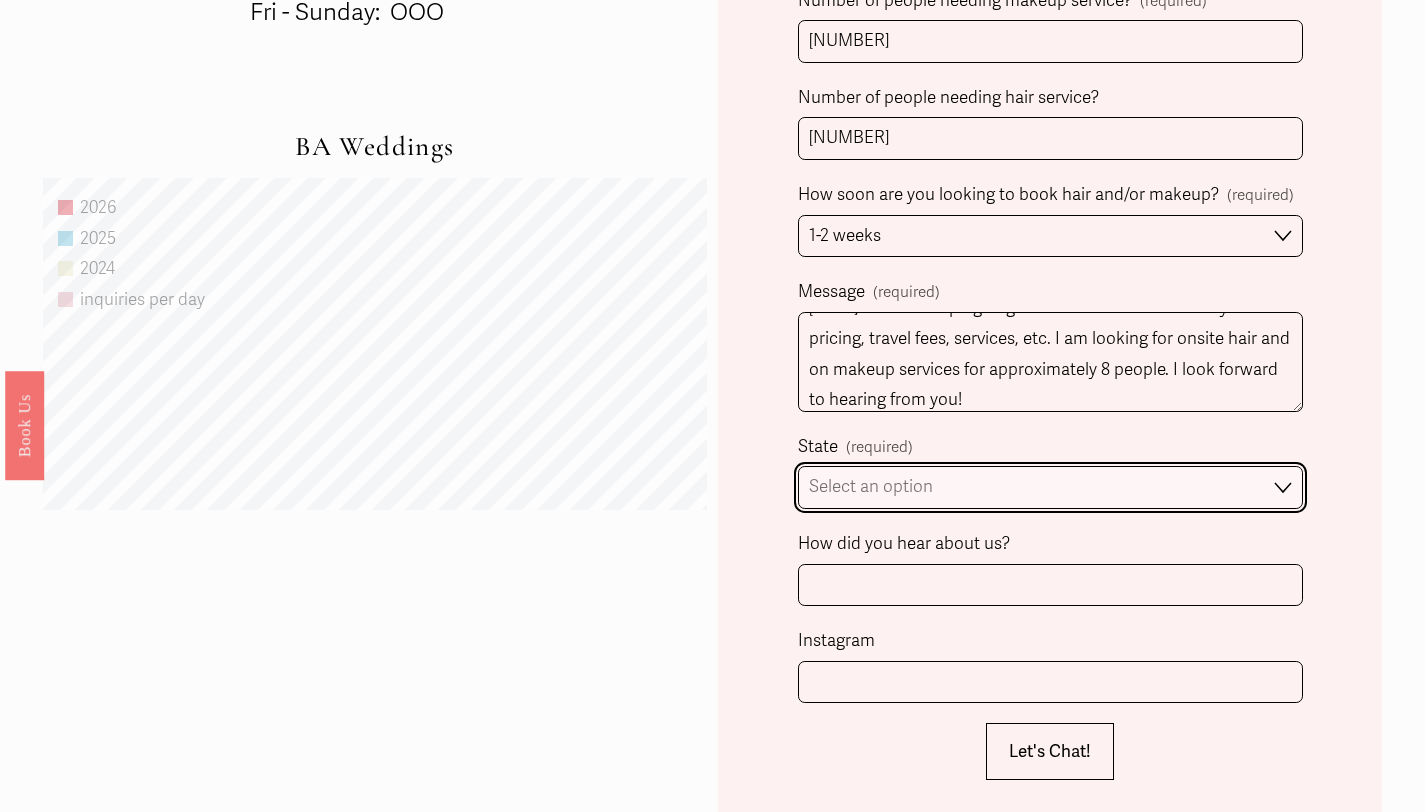 click on "Select an option Please Select One Atlanta, GA Charlotte, NC Charleston, SC Destination Wedding" at bounding box center (1050, 487) 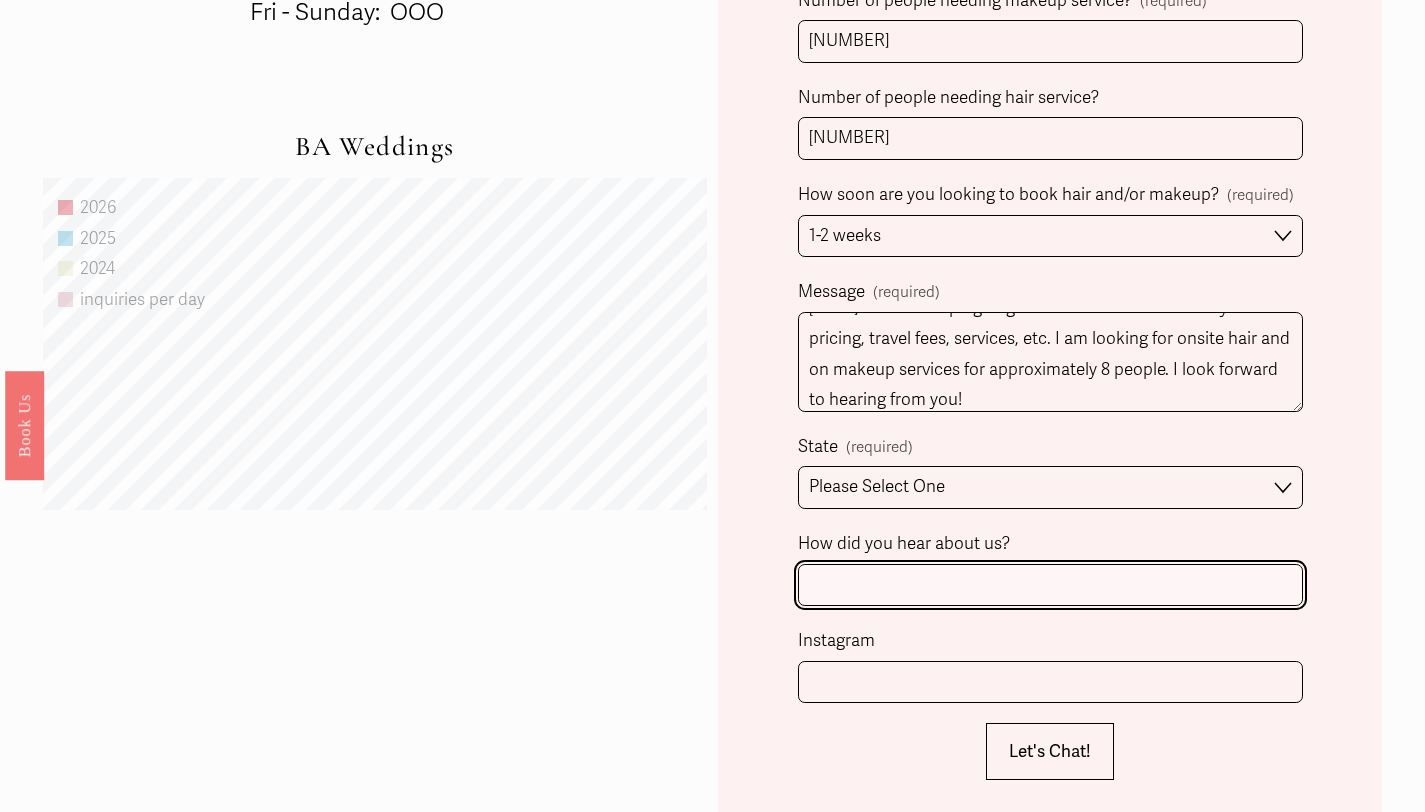 click on "How did you hear about us?" at bounding box center [1050, 585] 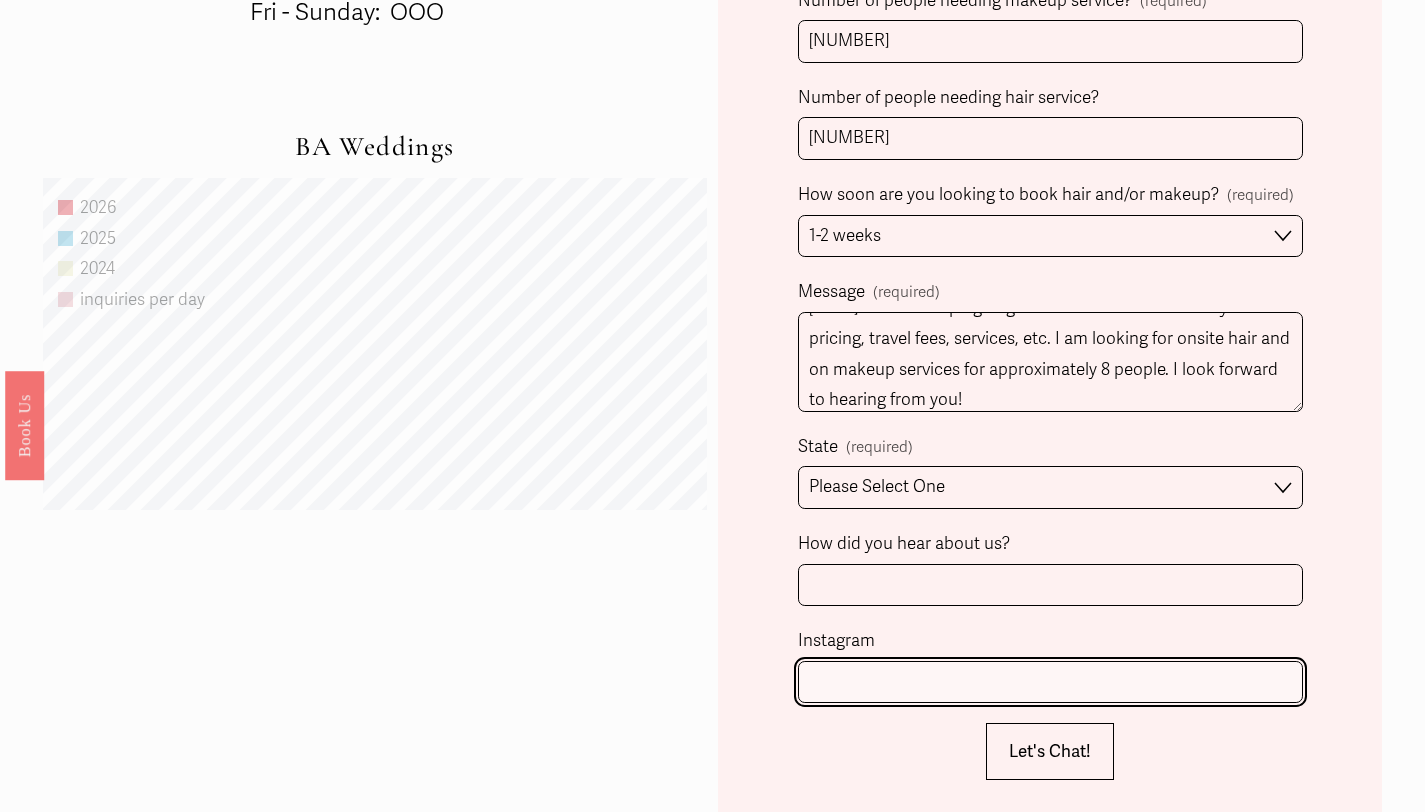 click on "Instagram" at bounding box center (1050, 682) 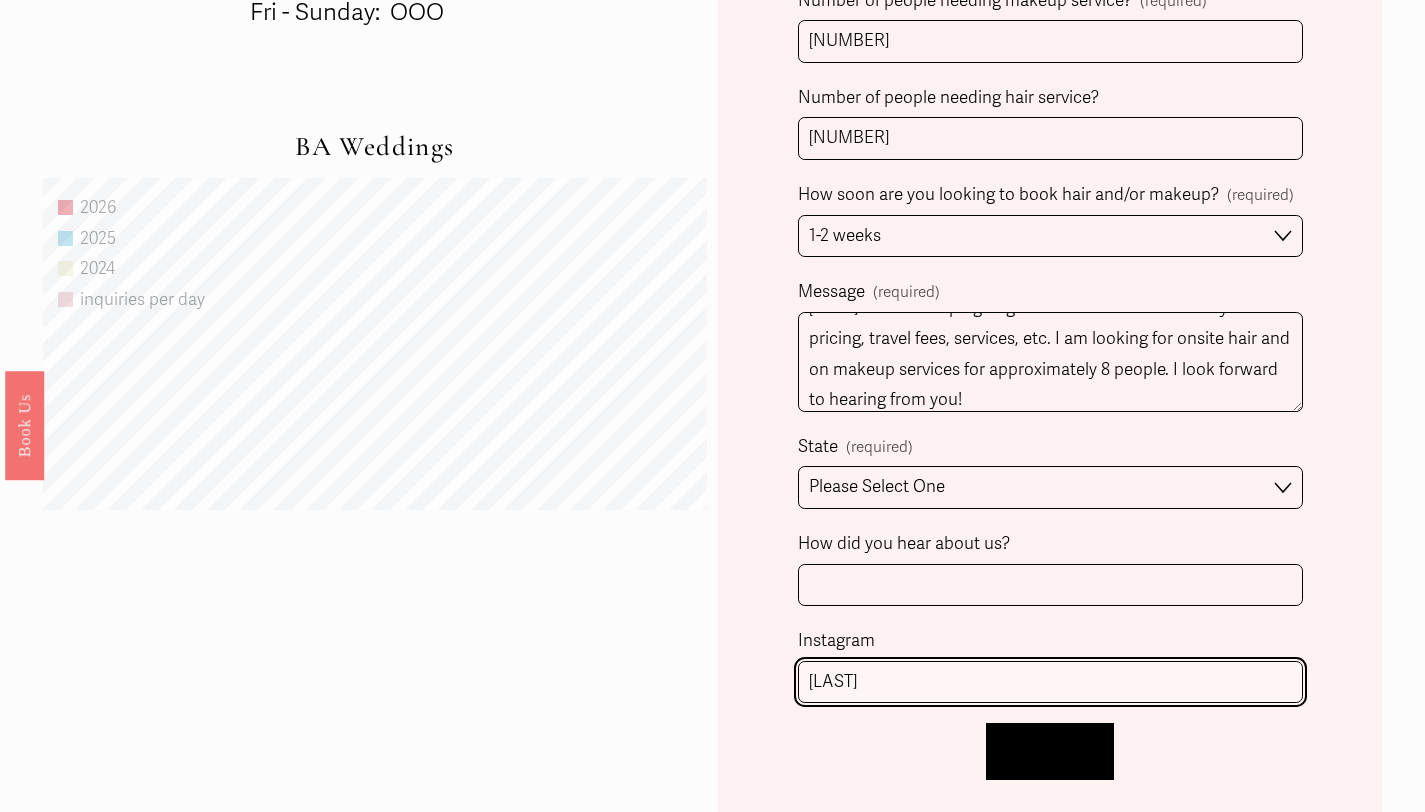 type on "[LAST]" 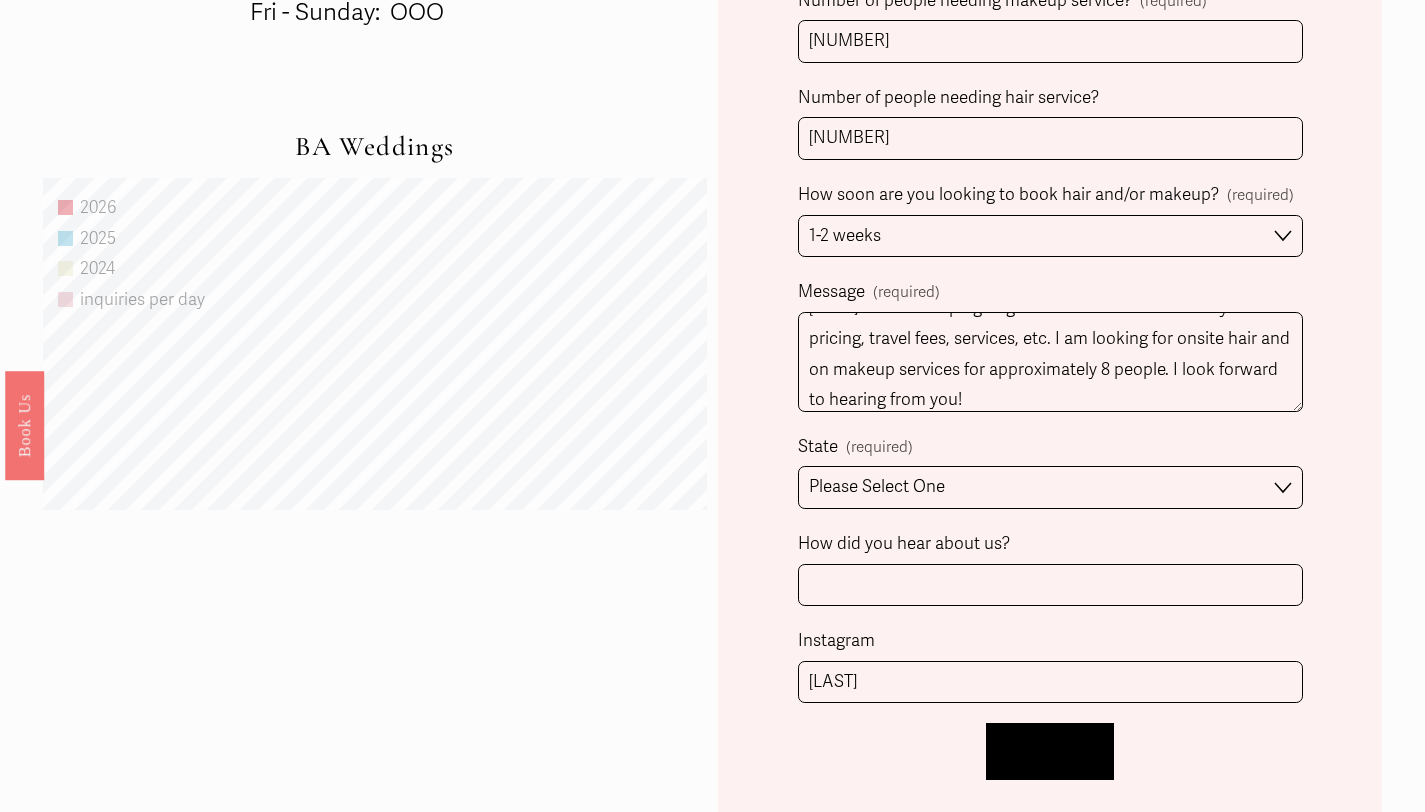 click on "Let's Chat!" at bounding box center (1050, 751) 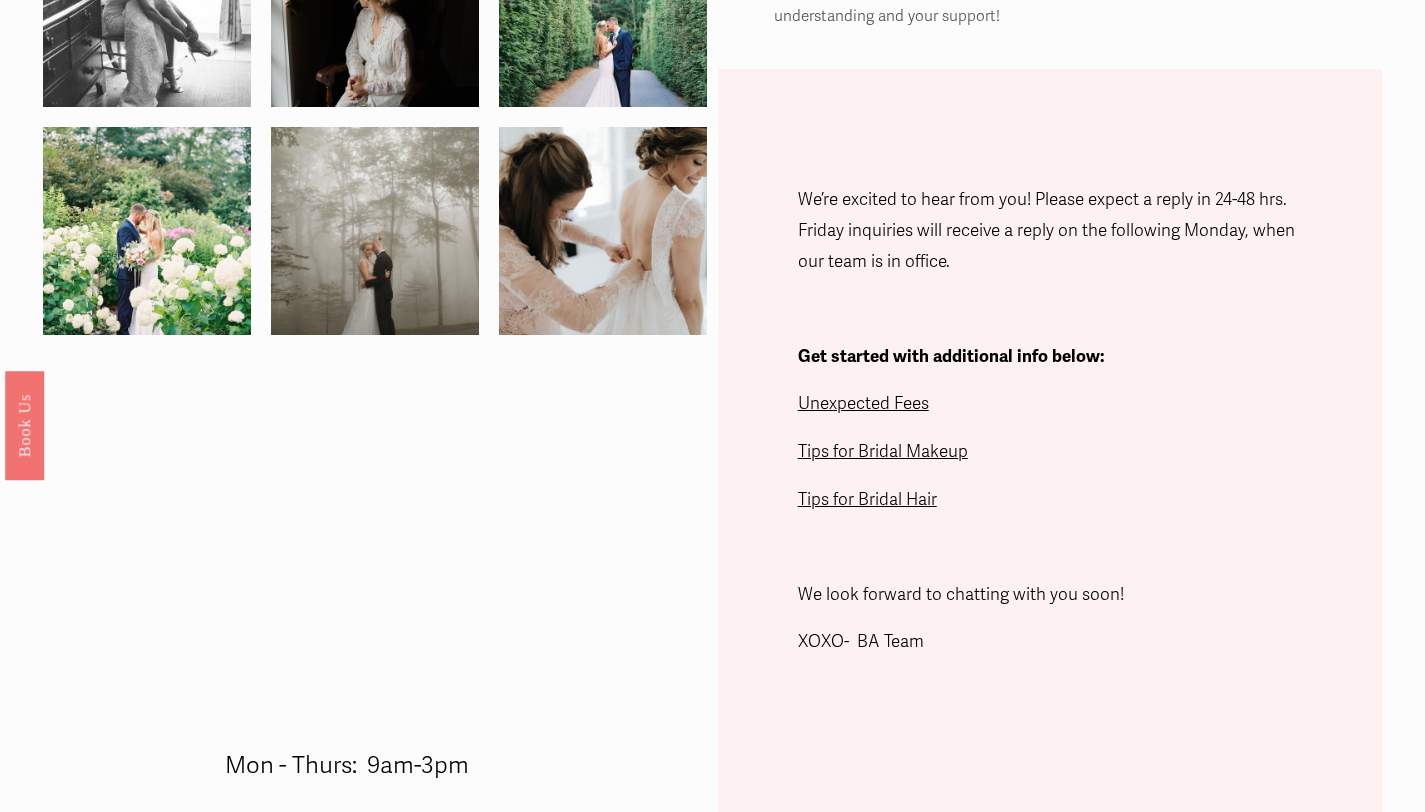 scroll, scrollTop: 470, scrollLeft: 0, axis: vertical 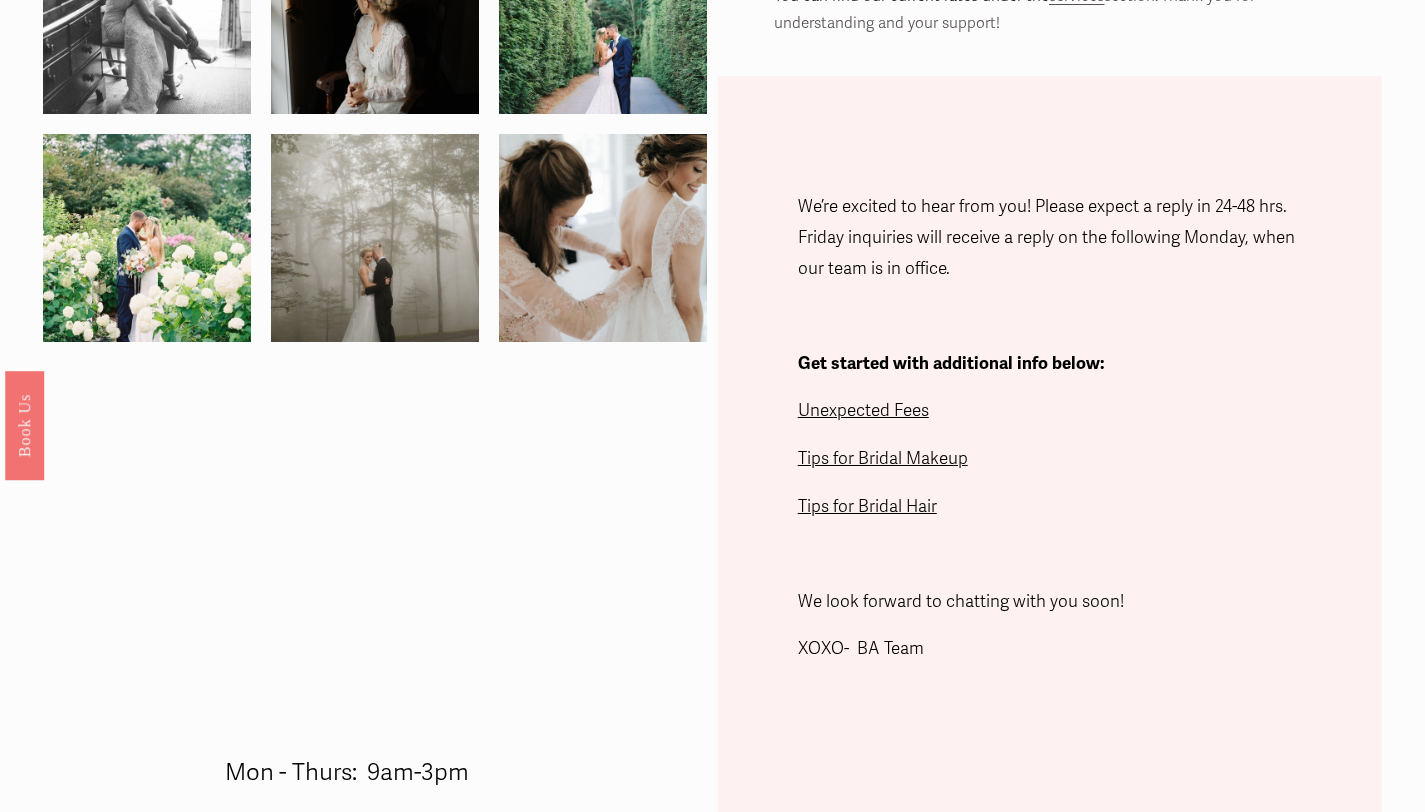 click on "Unexpected Fees" at bounding box center (863, 410) 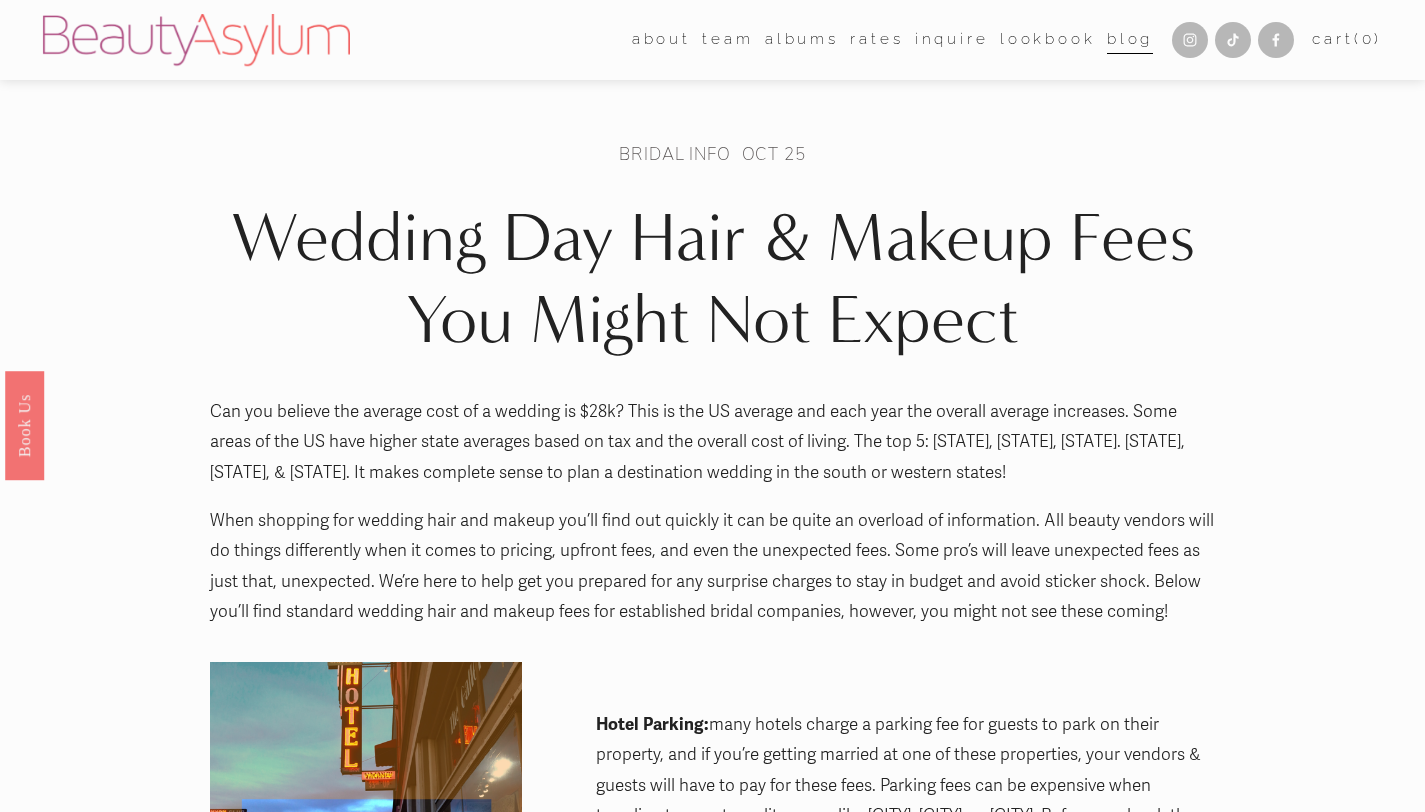 scroll, scrollTop: 0, scrollLeft: 0, axis: both 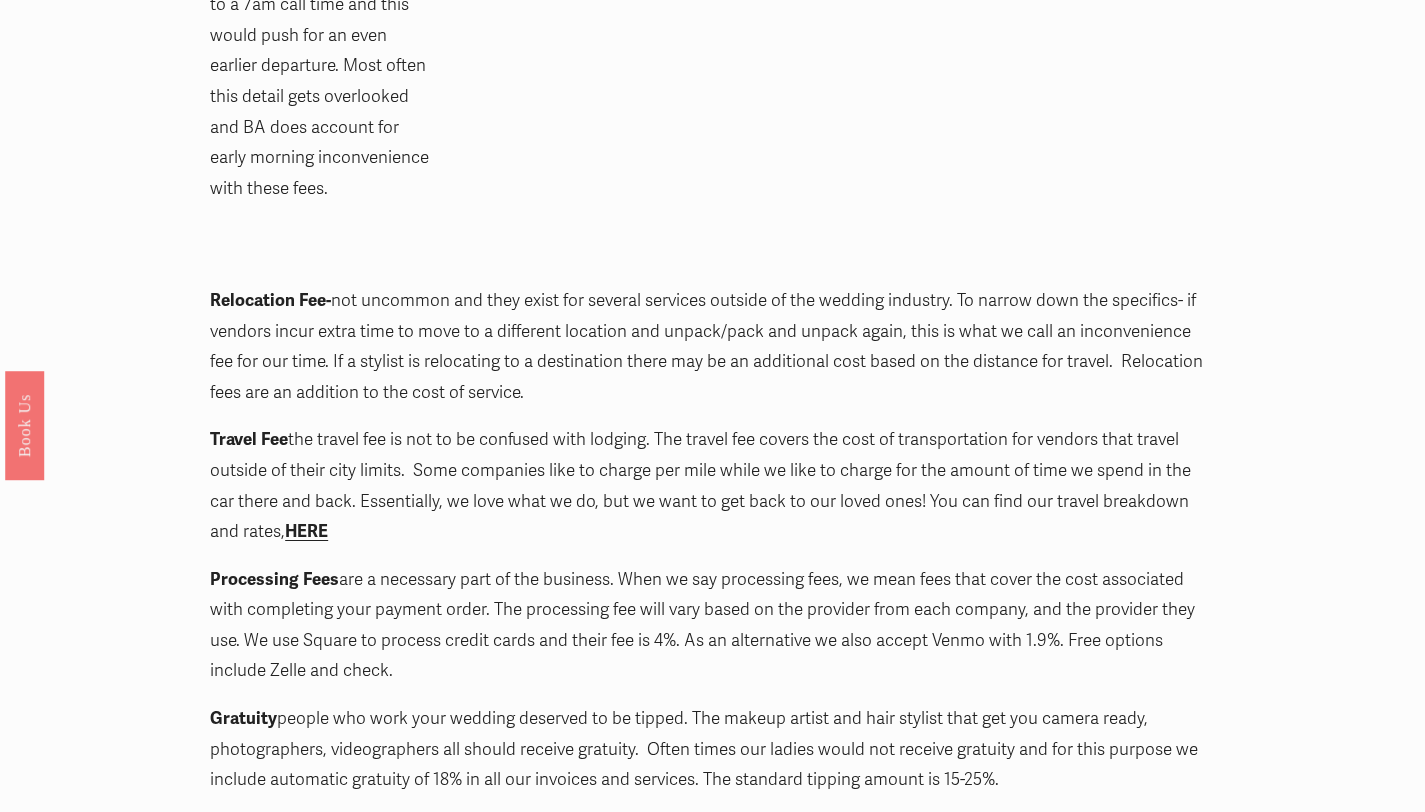 click on "HERE" at bounding box center (306, 531) 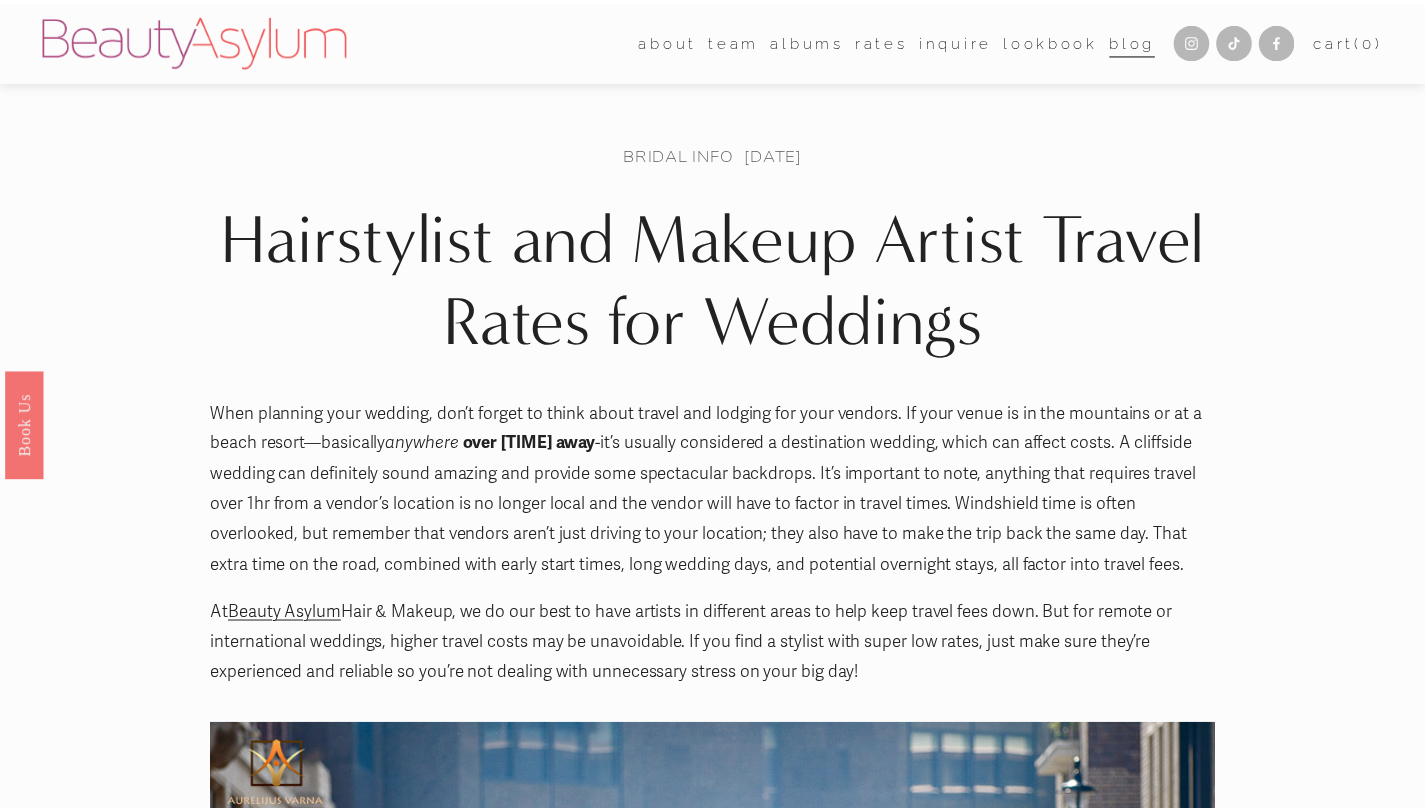 scroll, scrollTop: 0, scrollLeft: 0, axis: both 